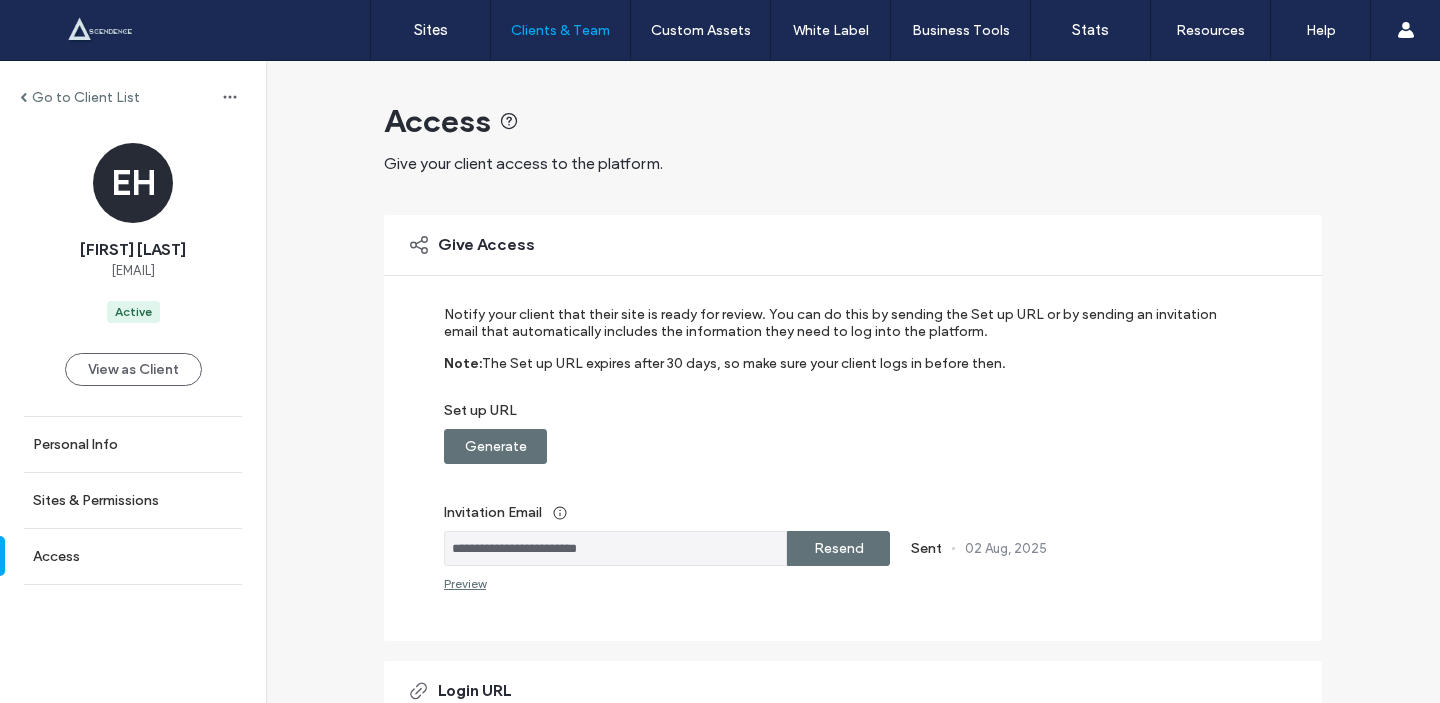 scroll, scrollTop: 0, scrollLeft: 0, axis: both 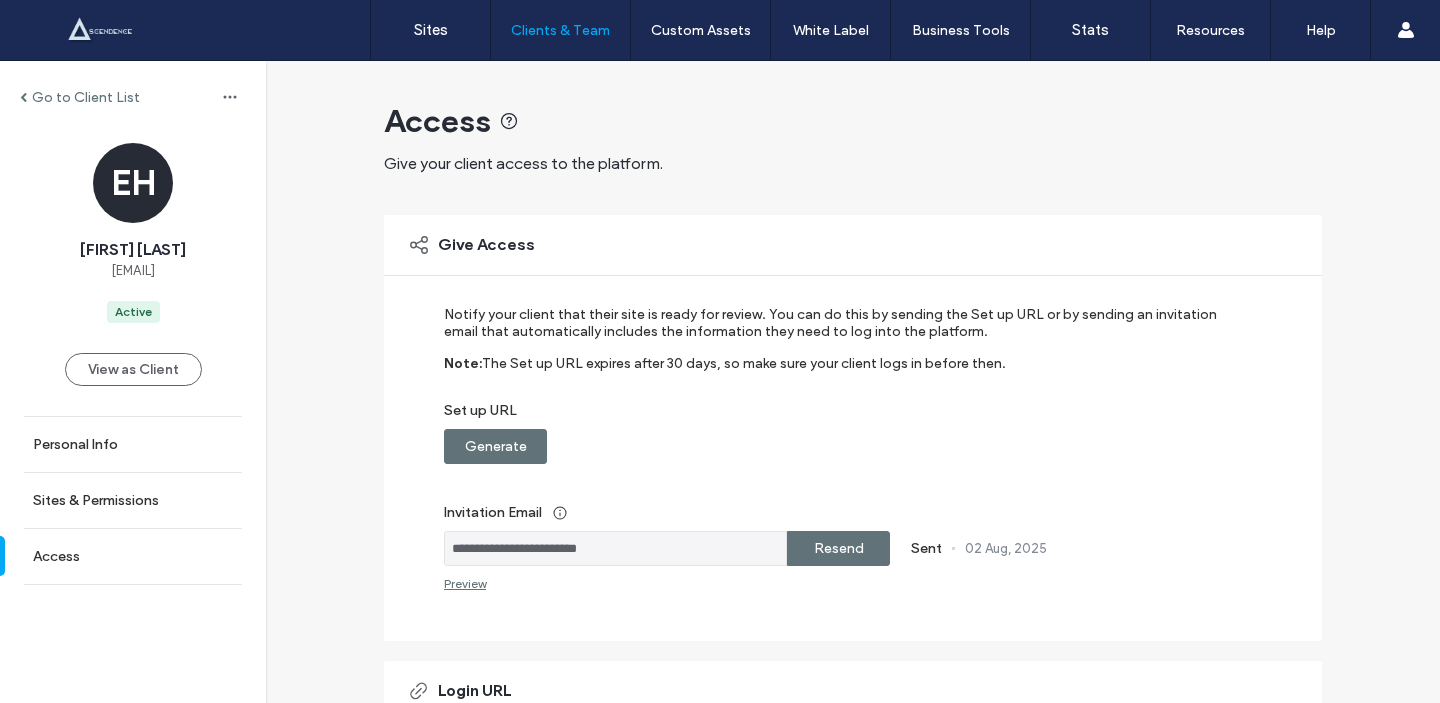click on "Active" at bounding box center [133, 312] 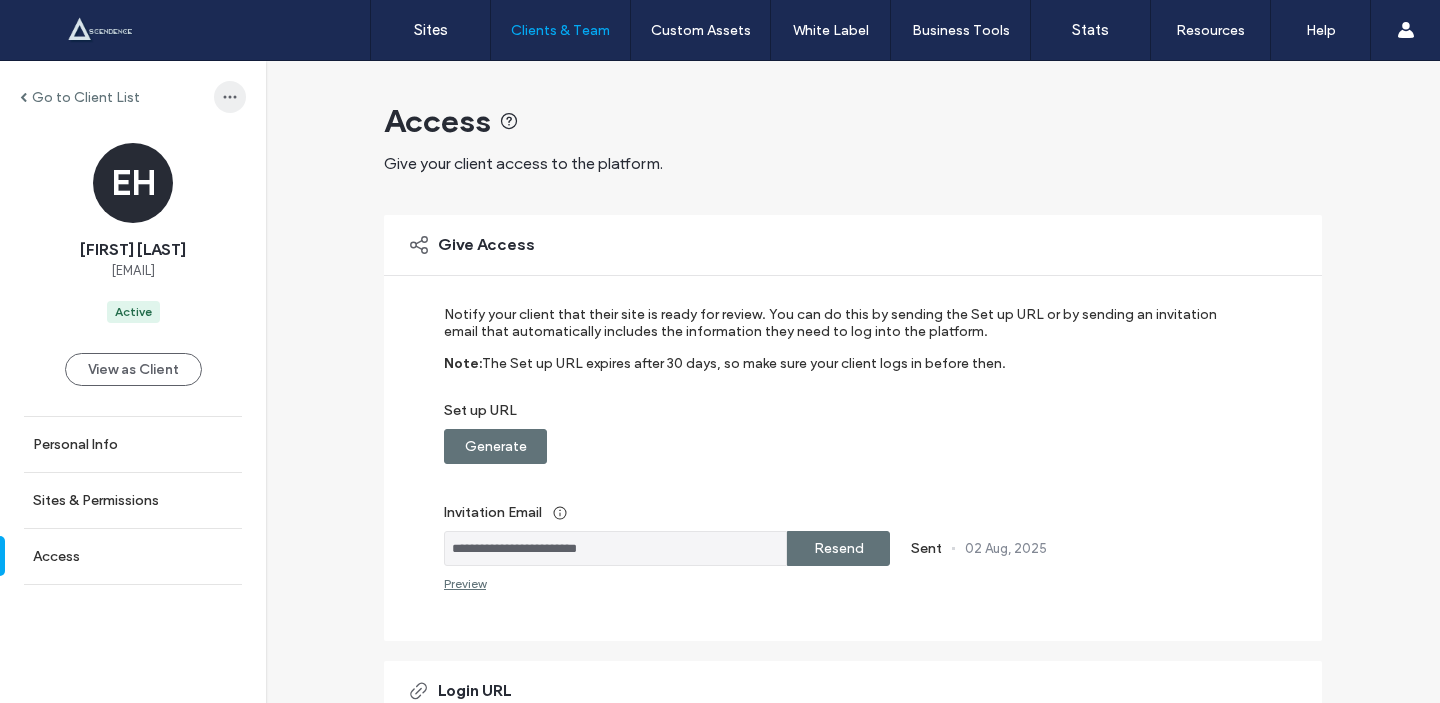 click at bounding box center (230, 97) 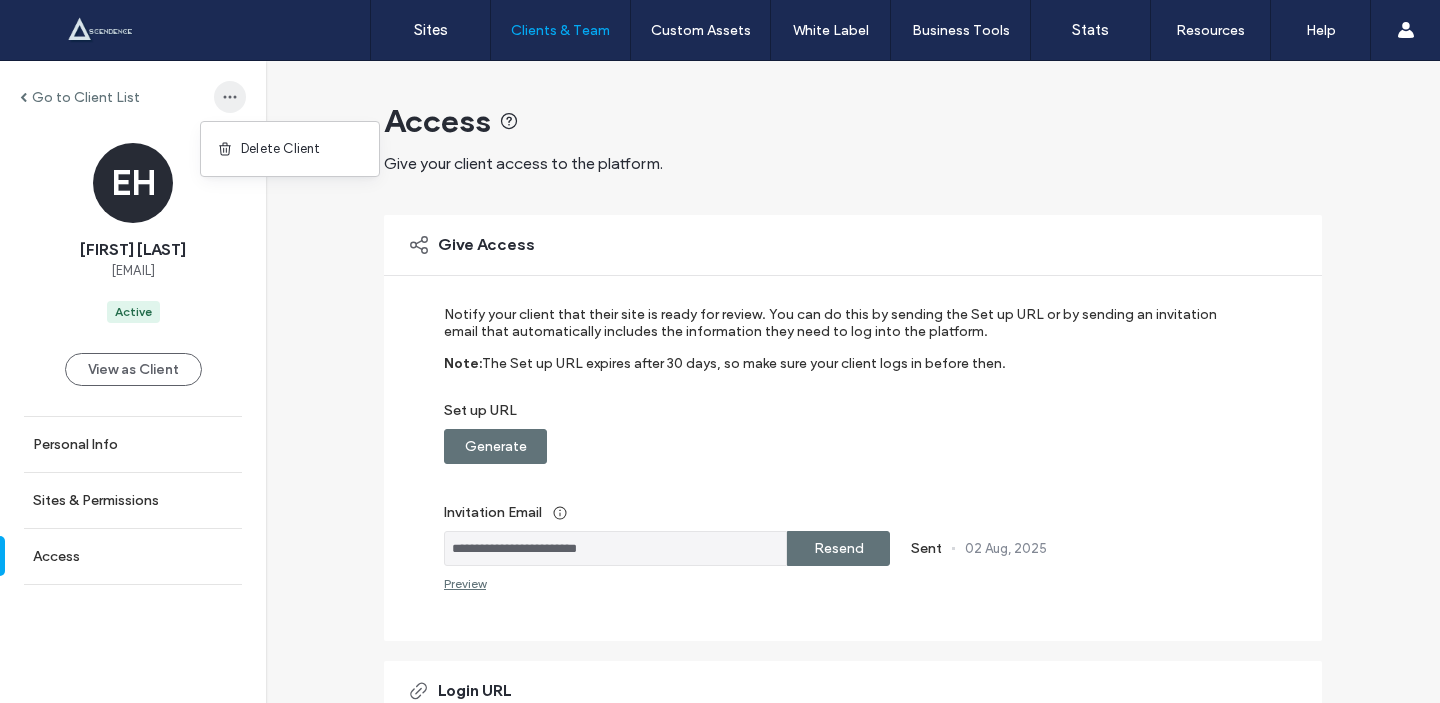 click at bounding box center [230, 97] 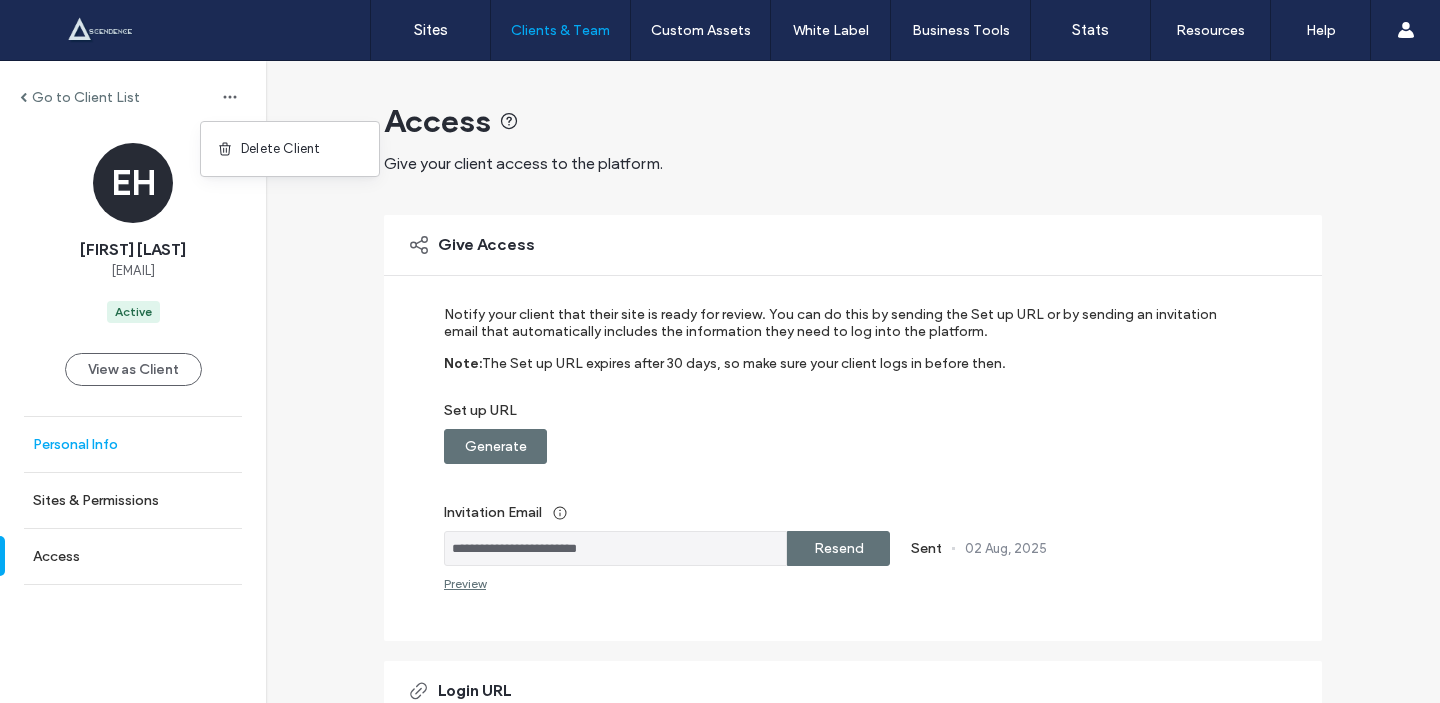 click on "Personal Info" at bounding box center [133, 444] 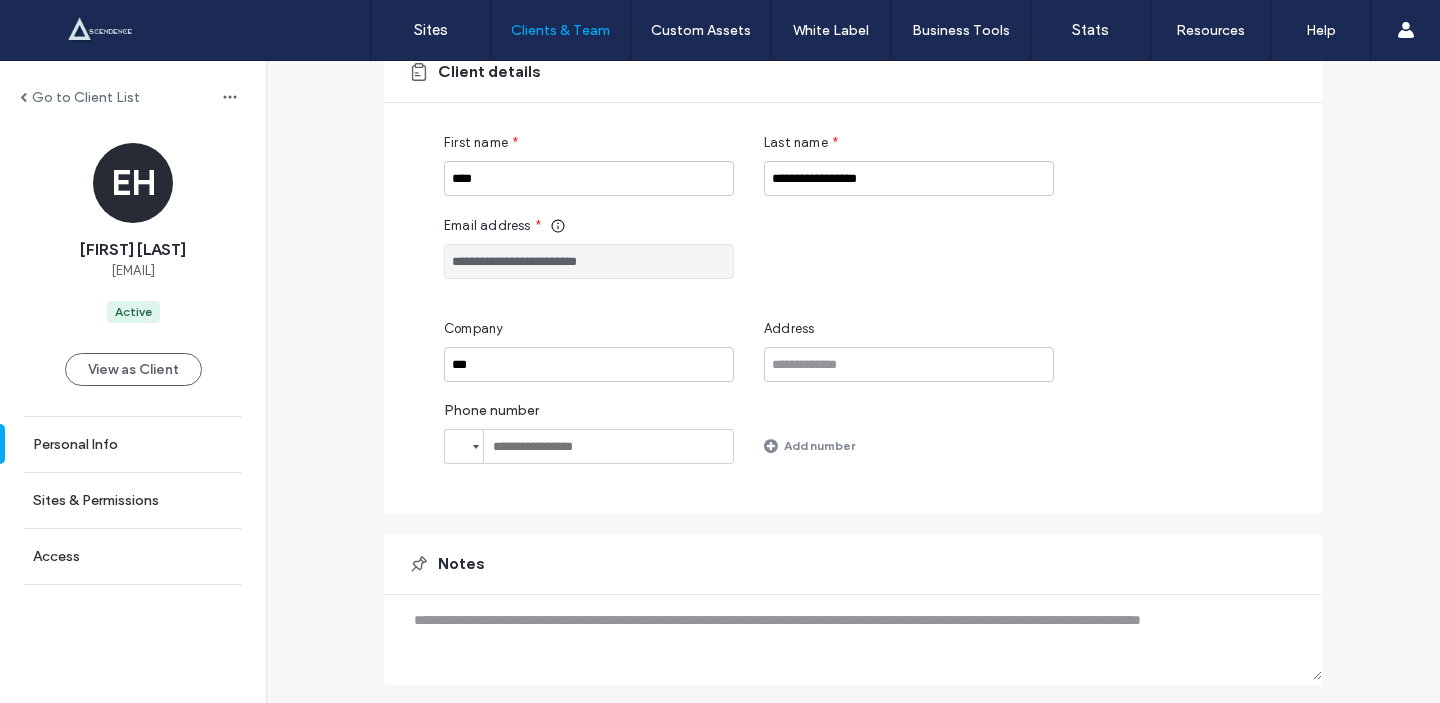 scroll, scrollTop: 228, scrollLeft: 0, axis: vertical 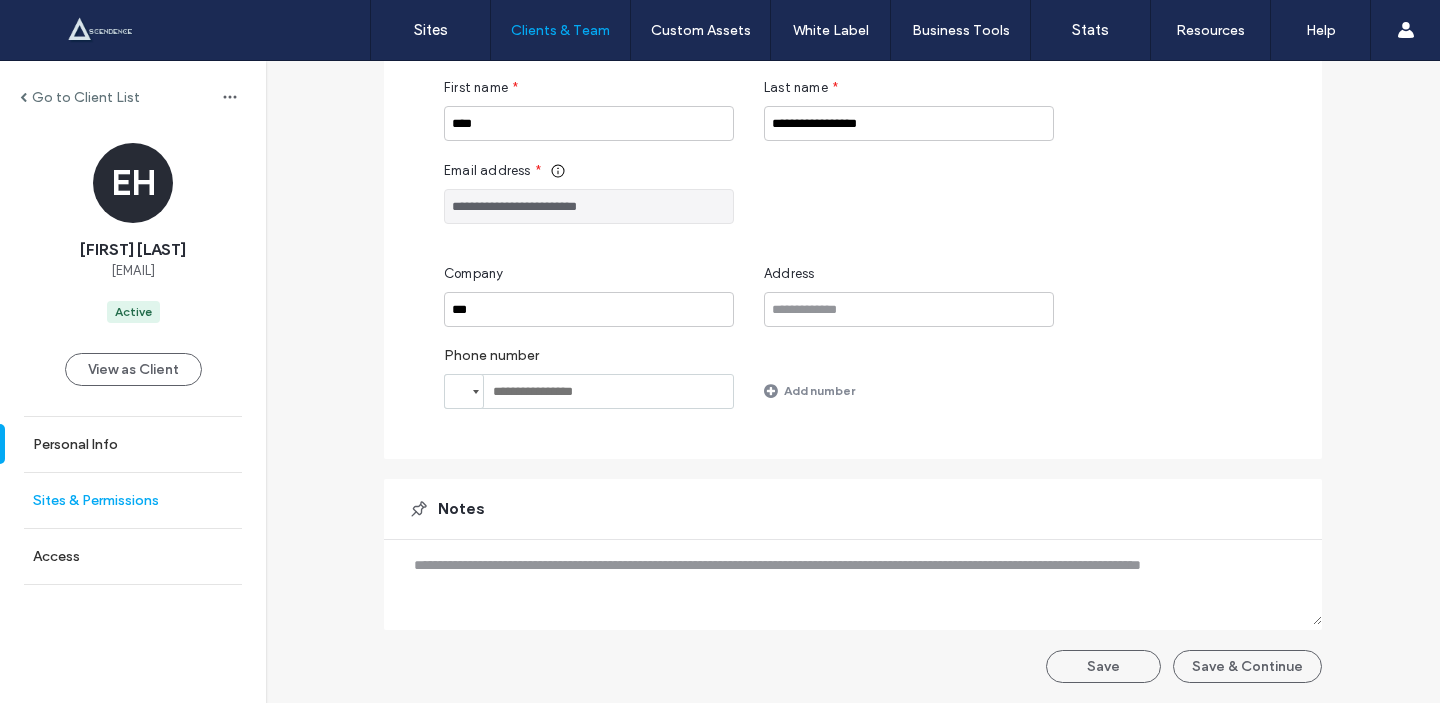 click on "Sites & Permissions" at bounding box center (133, 500) 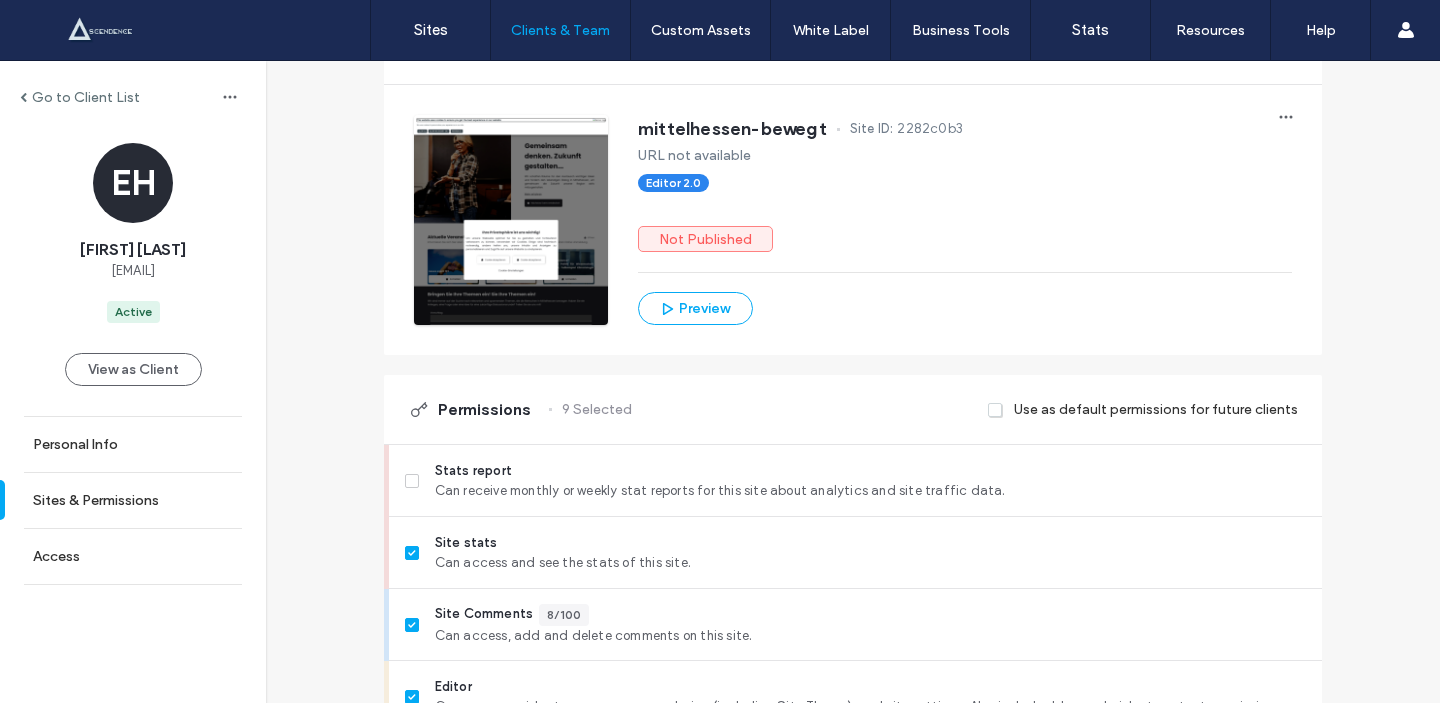 scroll, scrollTop: 0, scrollLeft: 0, axis: both 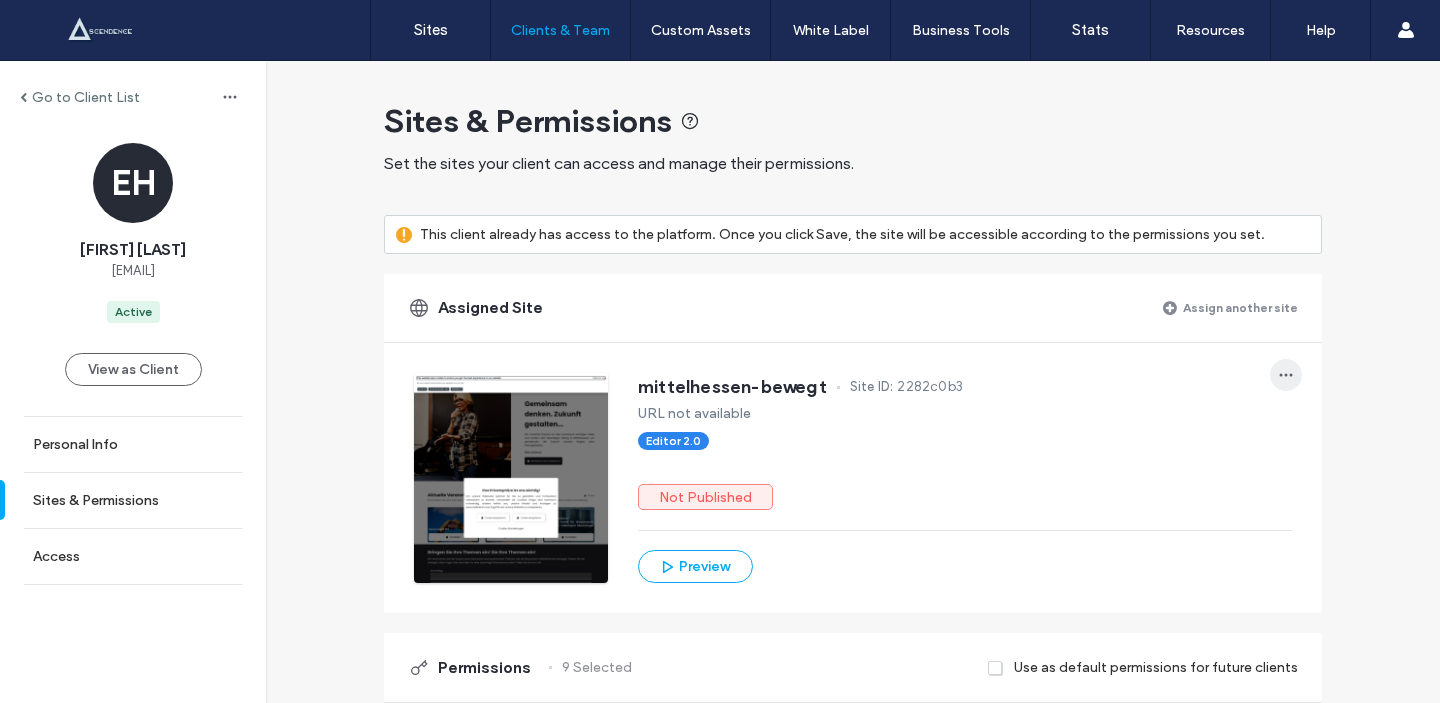click 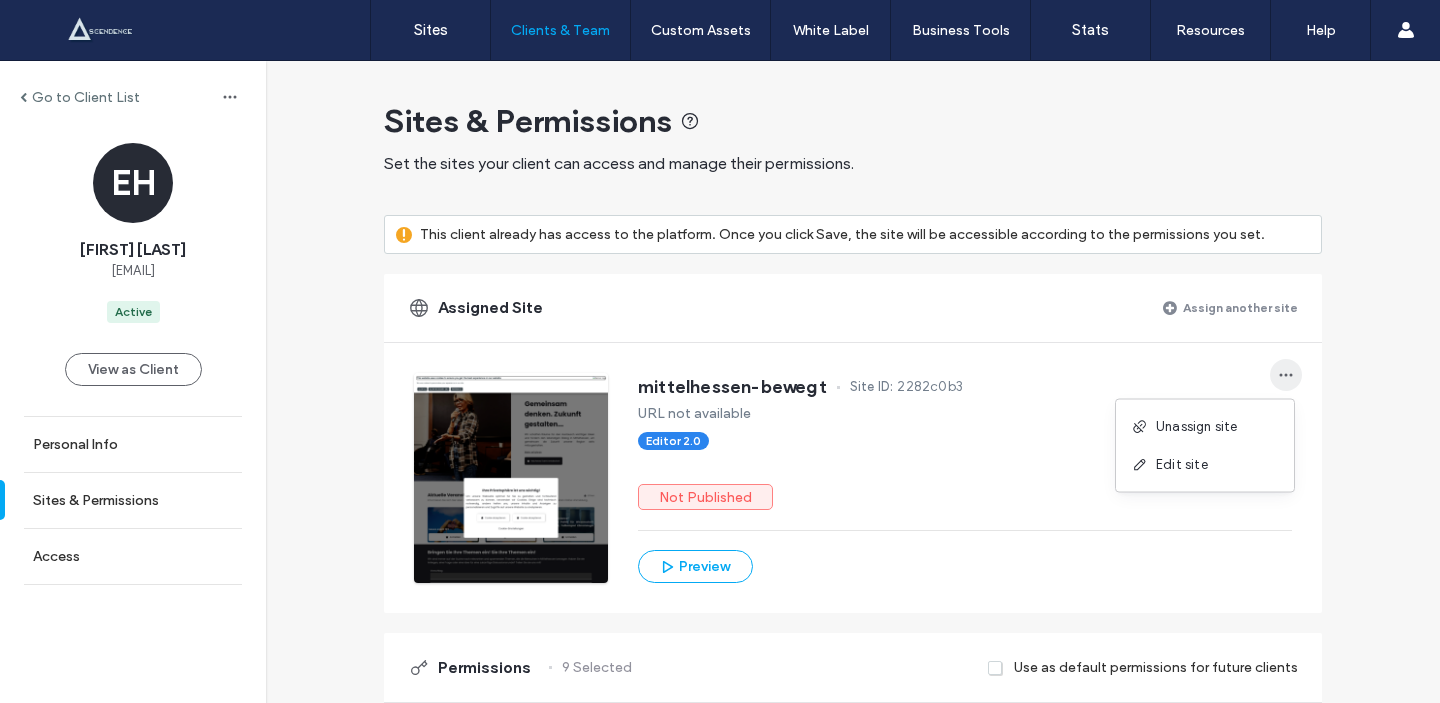 click 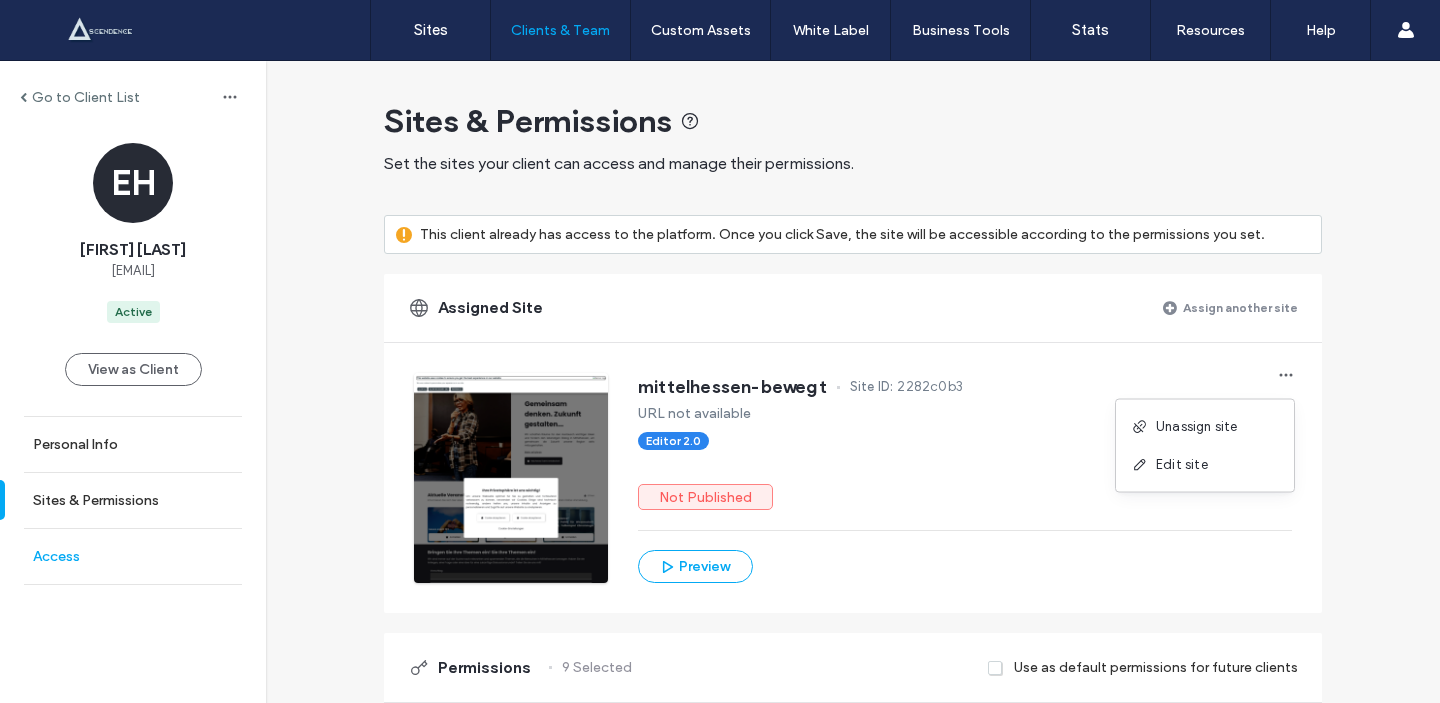 click on "Access" at bounding box center [133, 556] 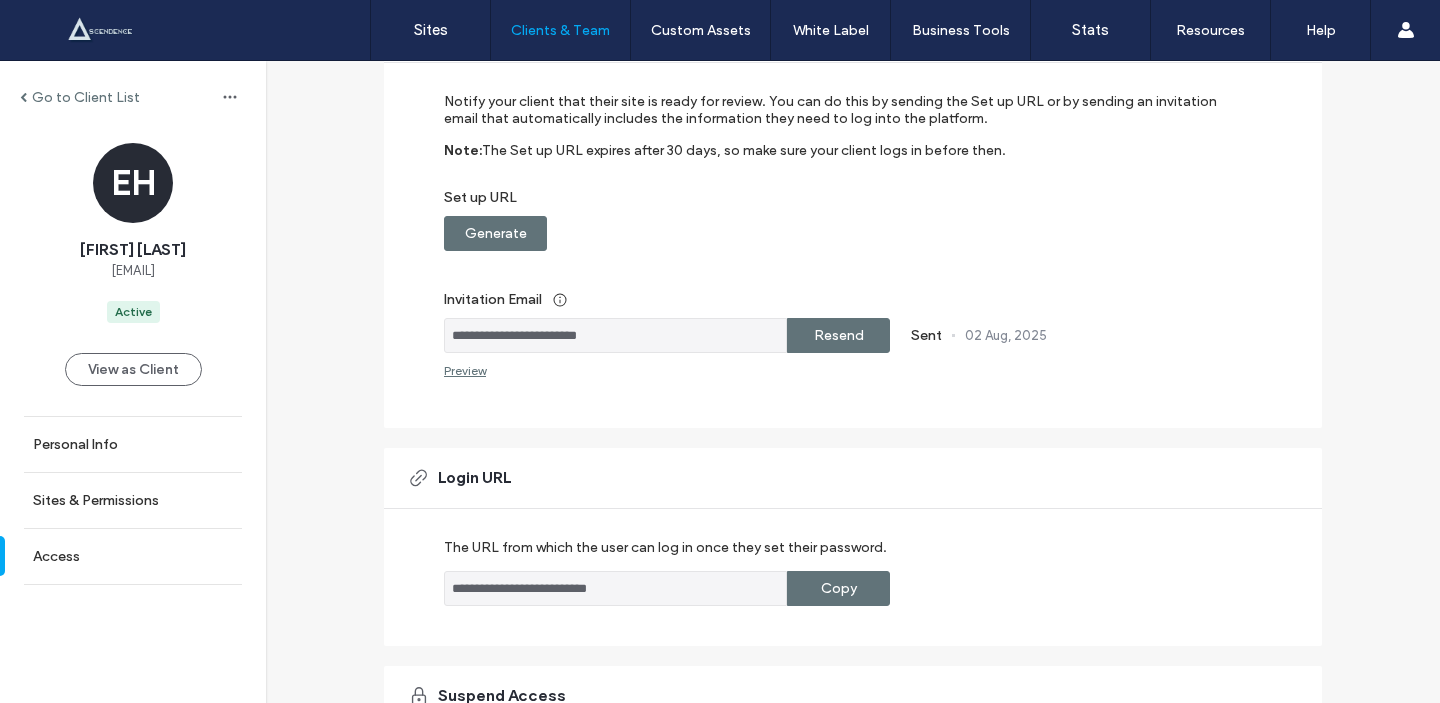 scroll, scrollTop: 196, scrollLeft: 0, axis: vertical 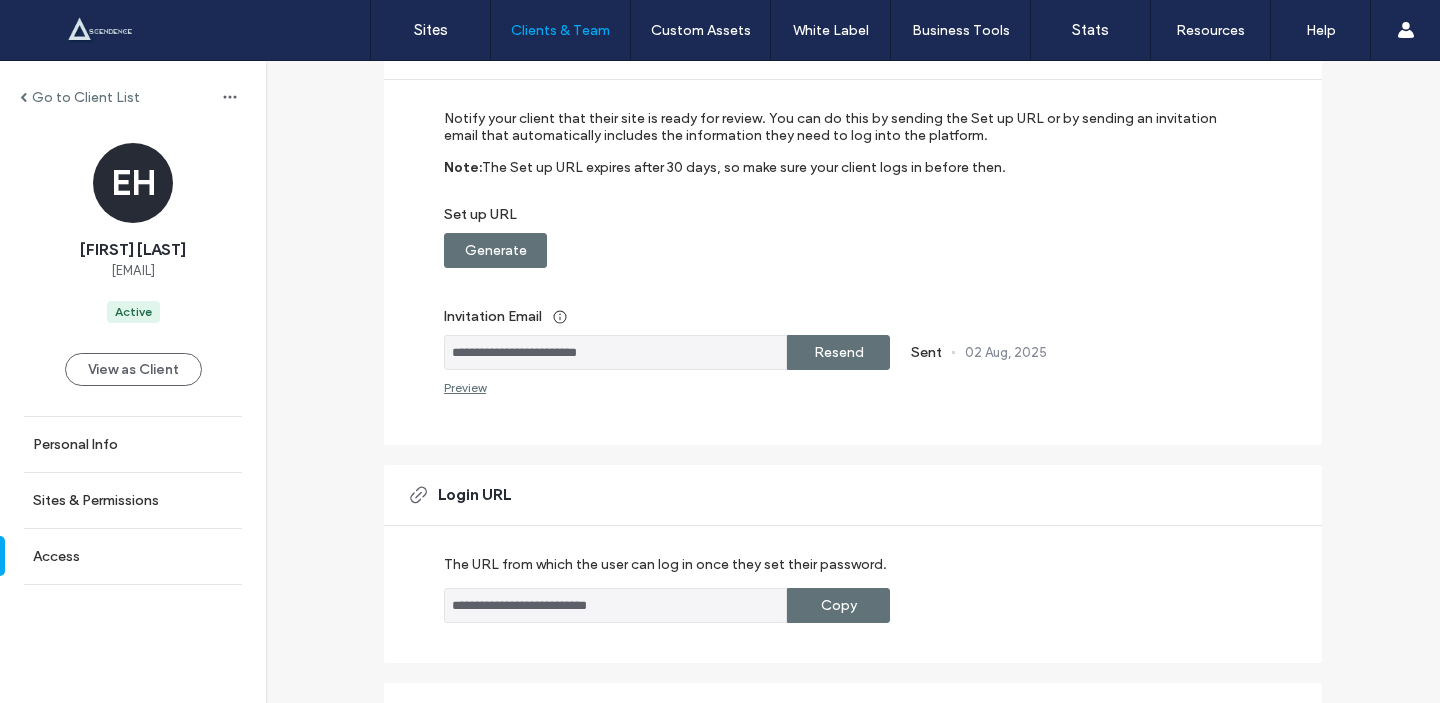 click on "Generate" at bounding box center (496, 250) 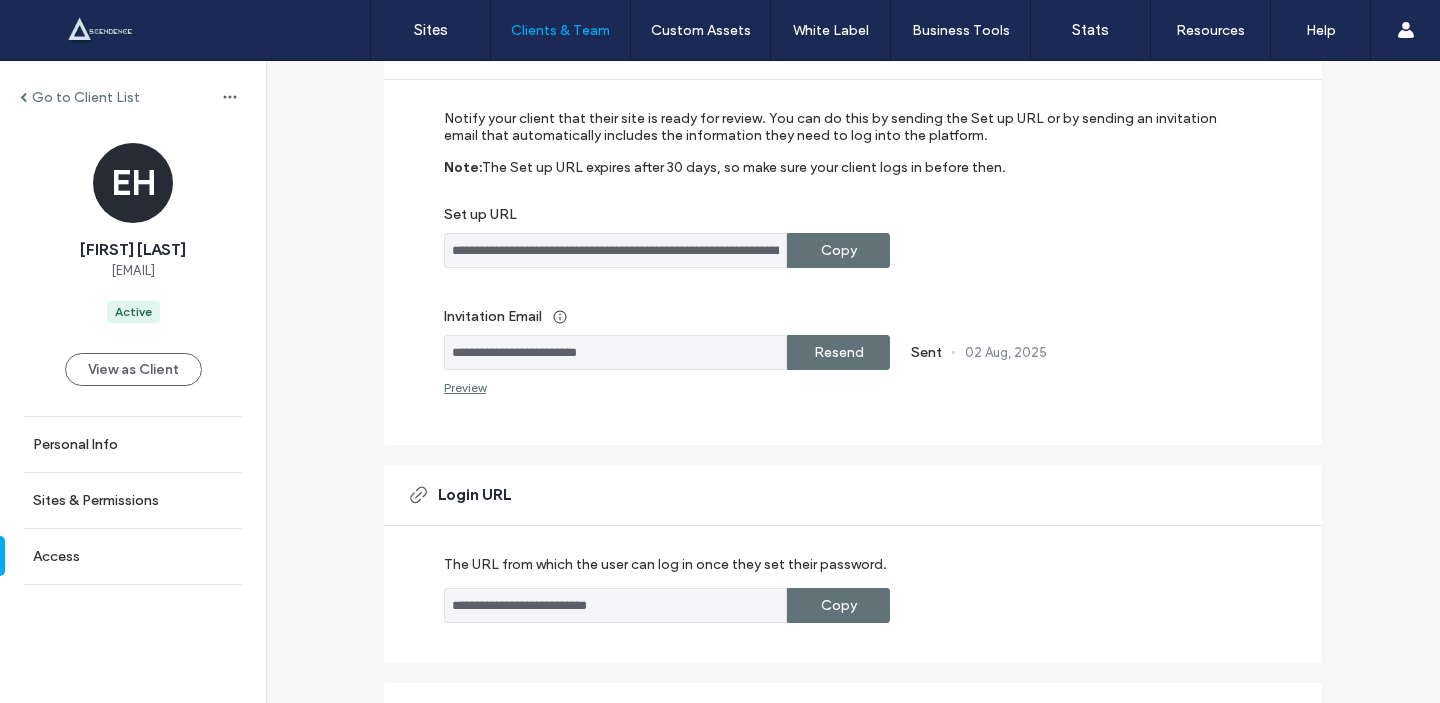click on "Copy" at bounding box center (839, 250) 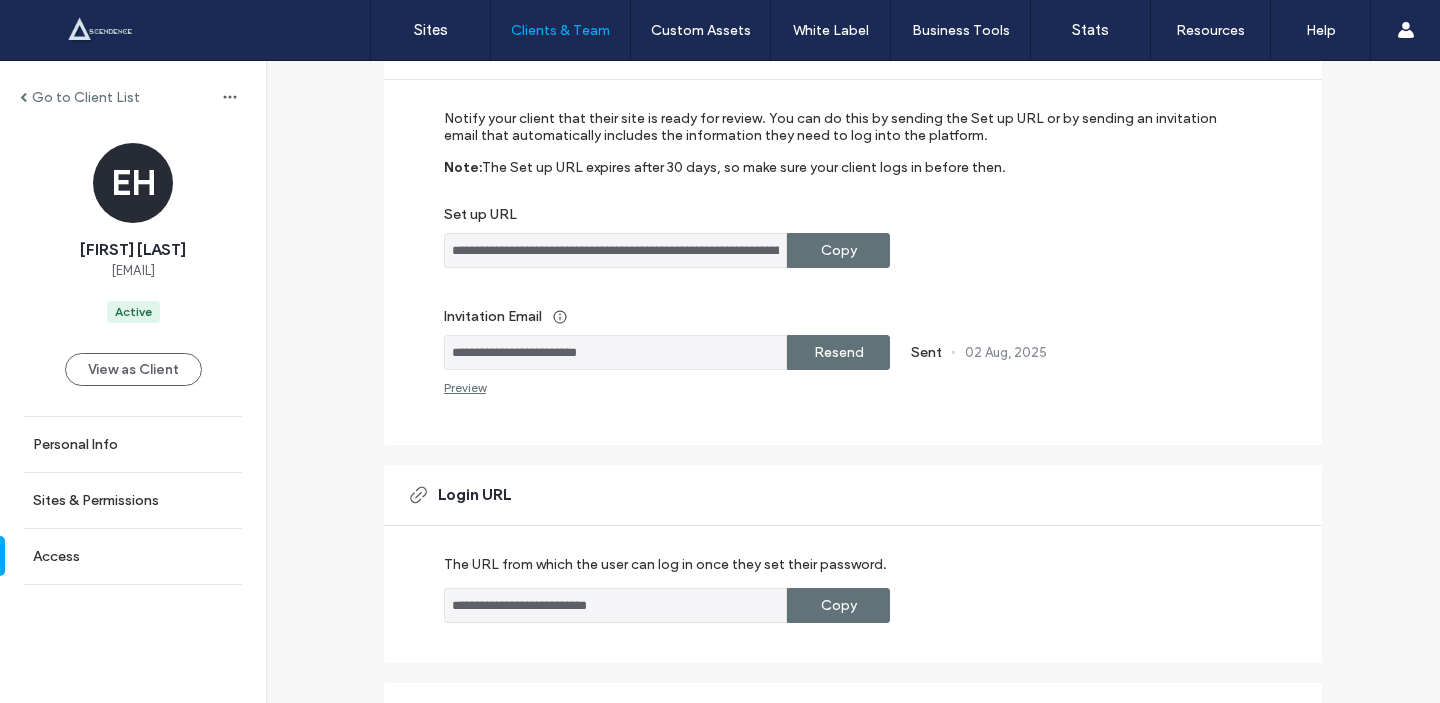 click on "[EMAIL]" at bounding box center (133, 271) 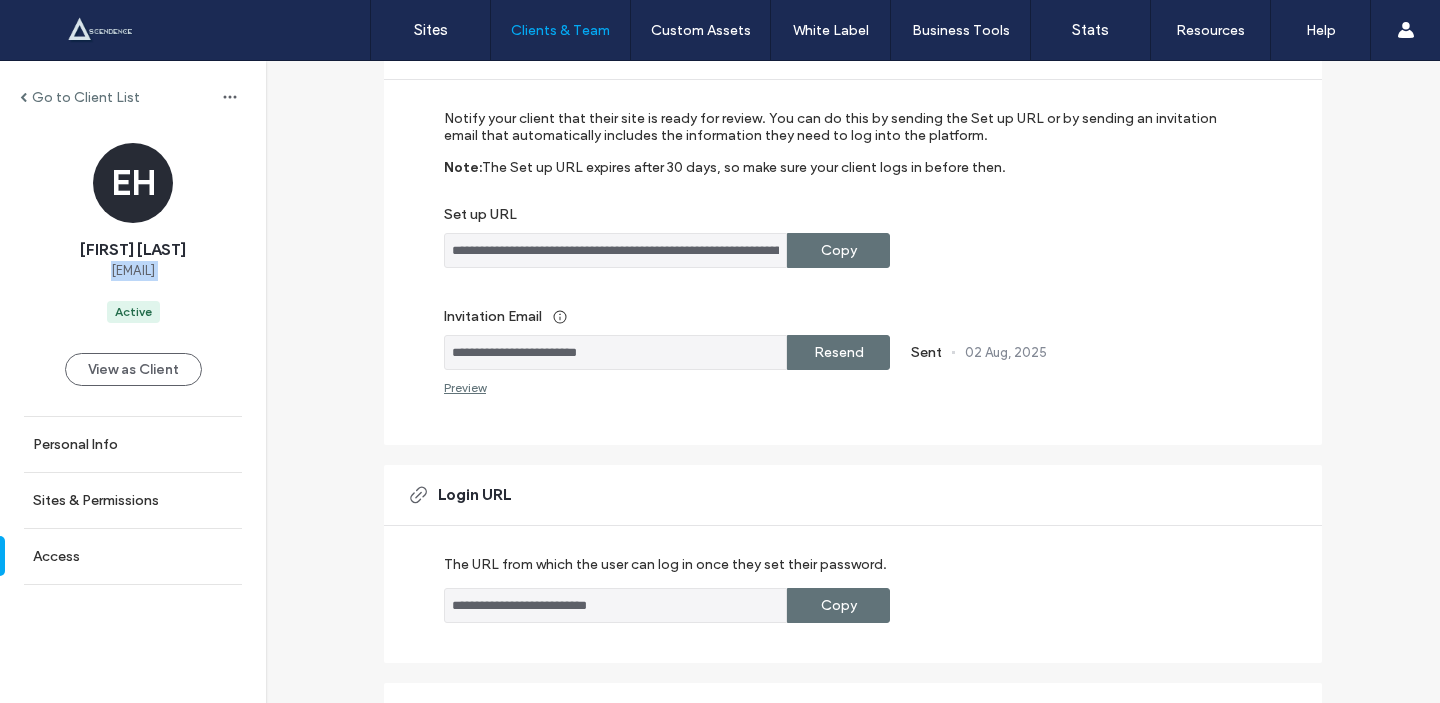 click on "[EMAIL]" at bounding box center [133, 271] 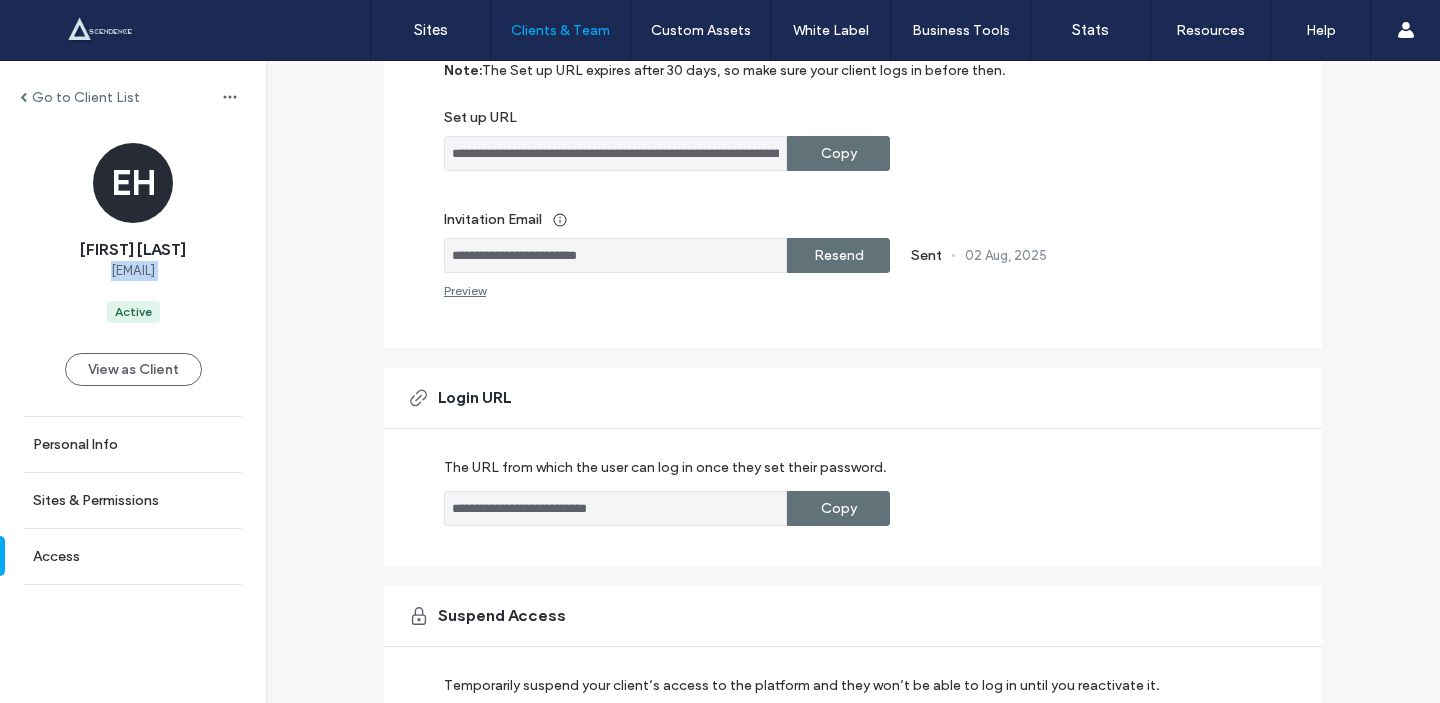 scroll, scrollTop: 441, scrollLeft: 0, axis: vertical 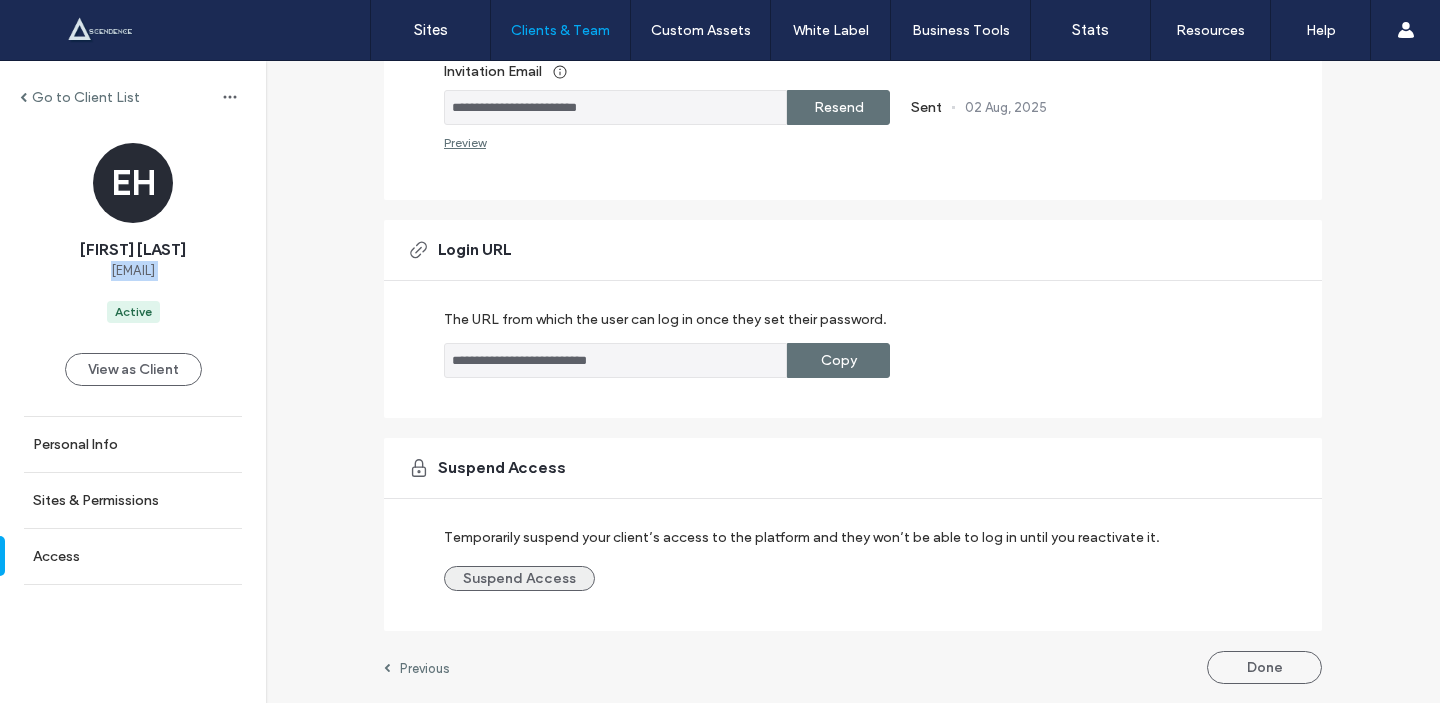 click on "Suspend Access" at bounding box center [519, 578] 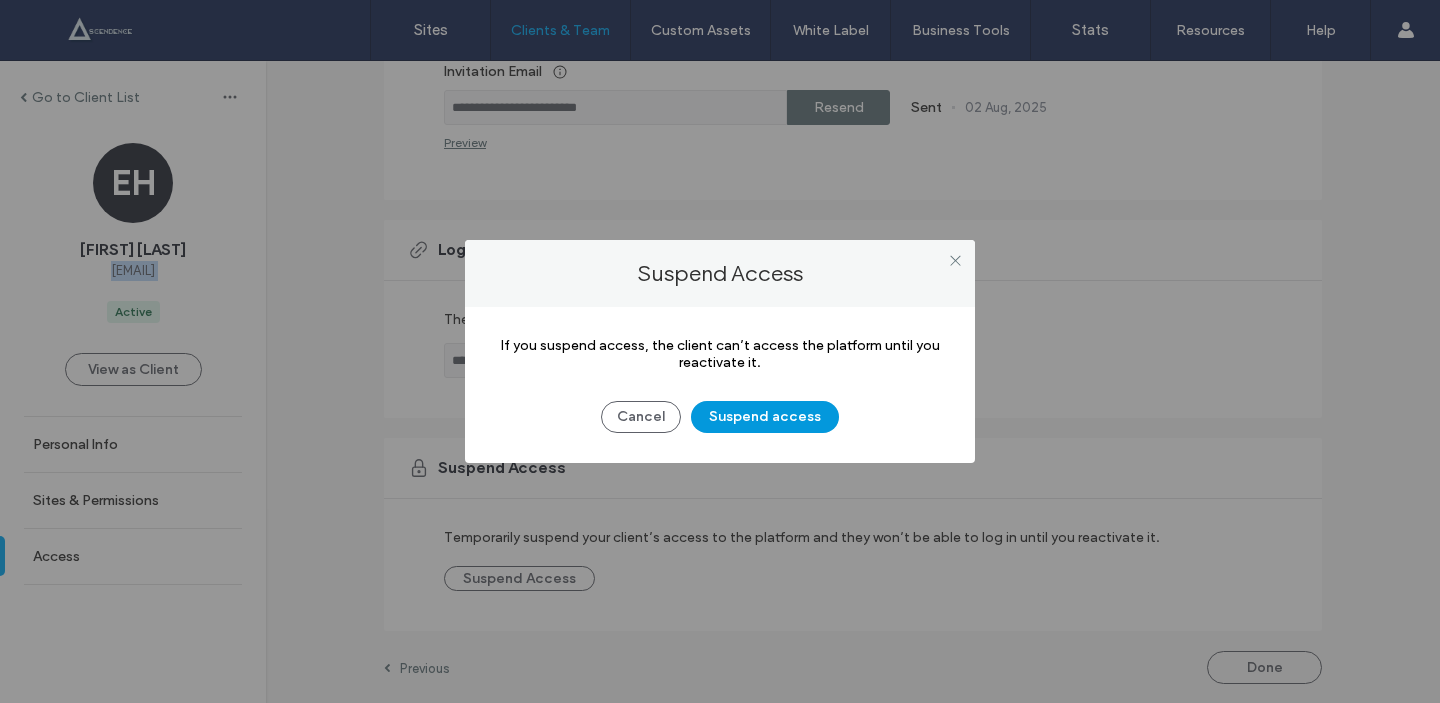 click on "Suspend access" at bounding box center [765, 417] 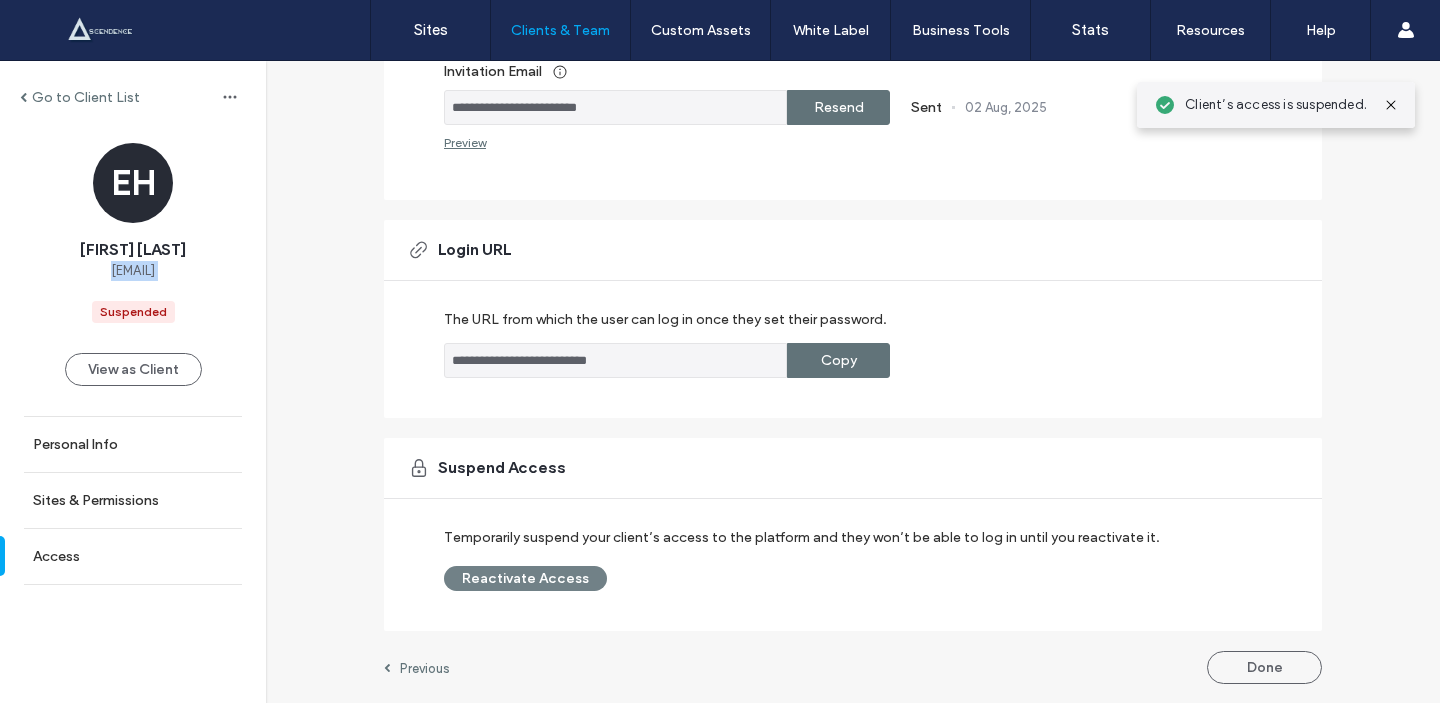 click on "Reactivate Access" at bounding box center [525, 578] 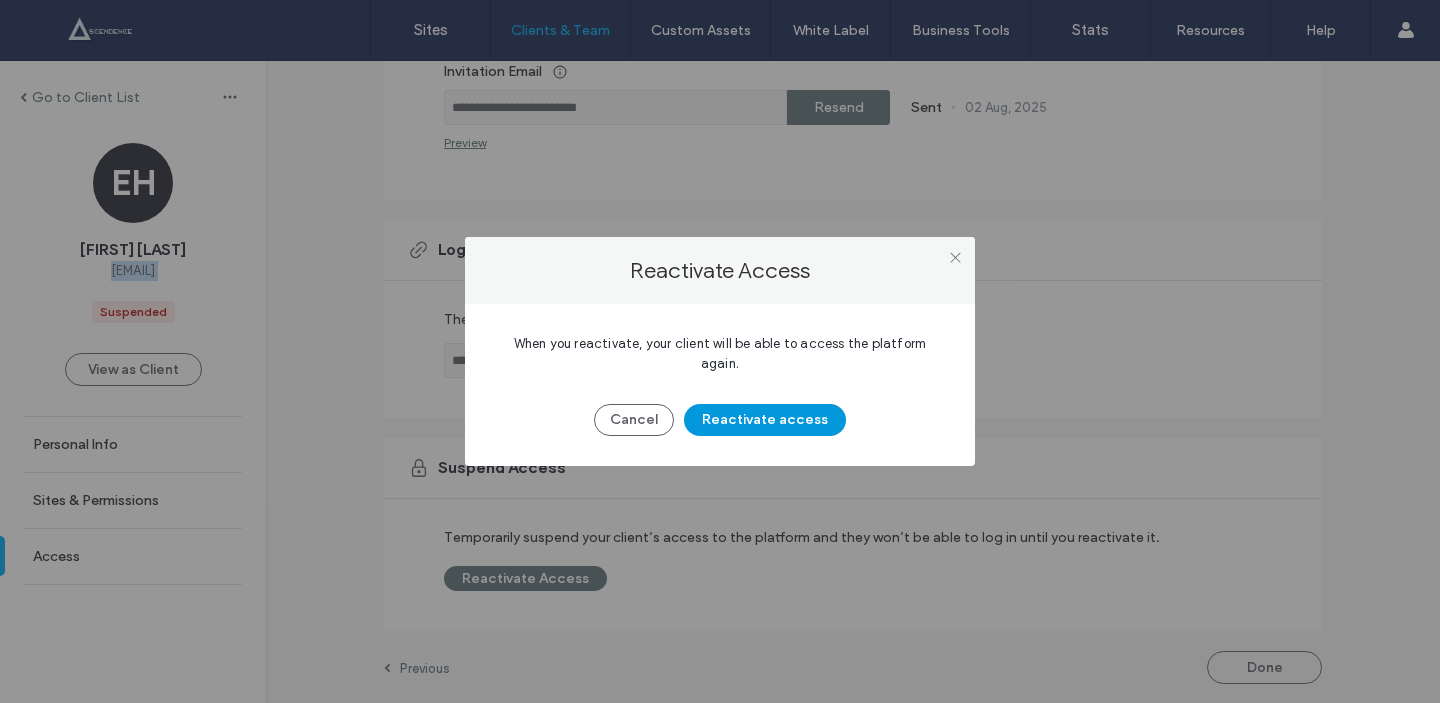 click on "Reactivate access" at bounding box center (765, 420) 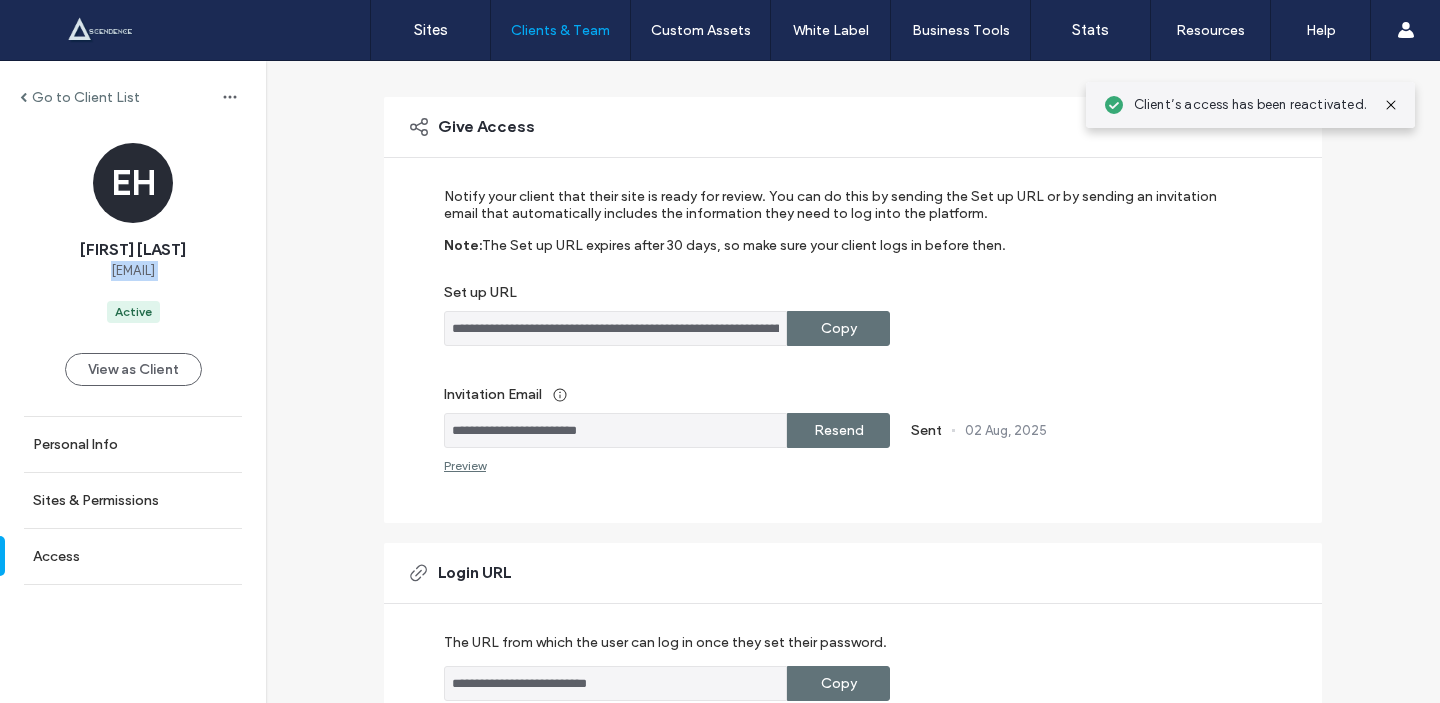scroll, scrollTop: 117, scrollLeft: 0, axis: vertical 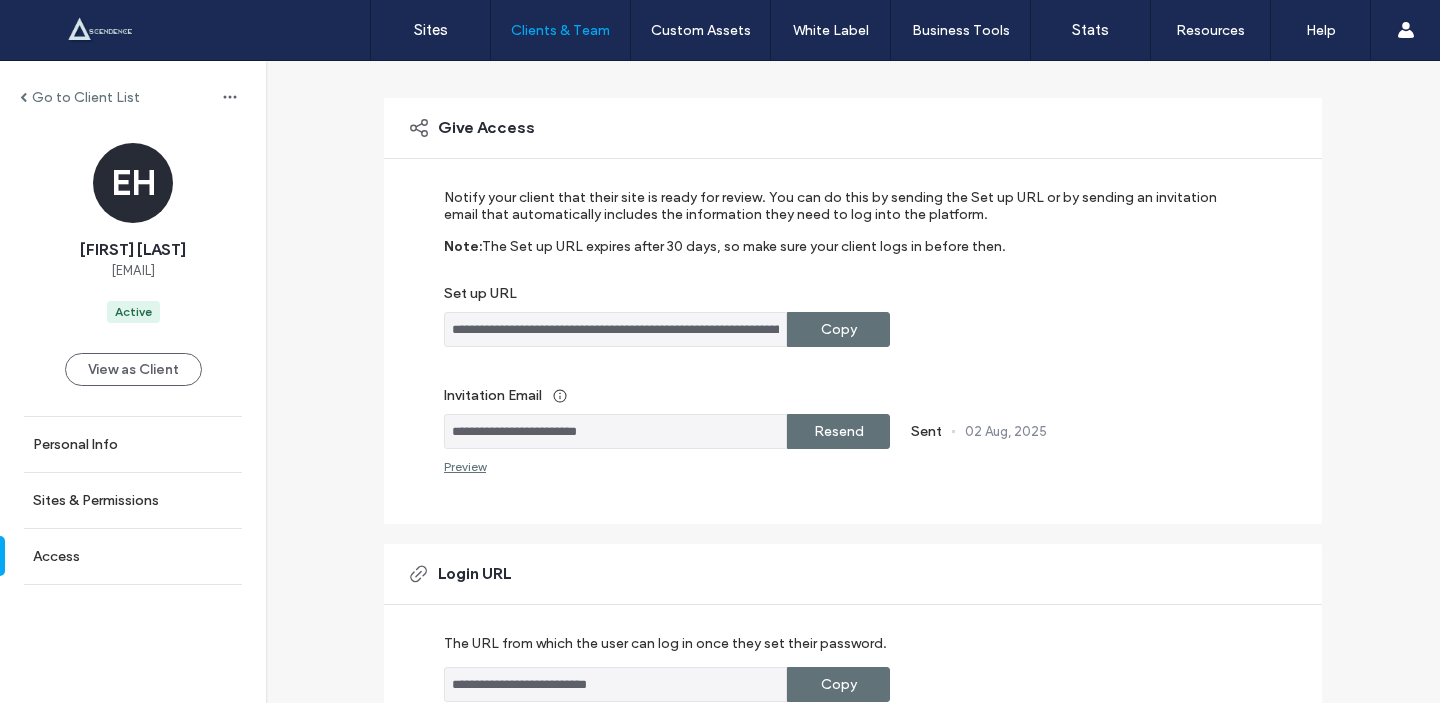 click 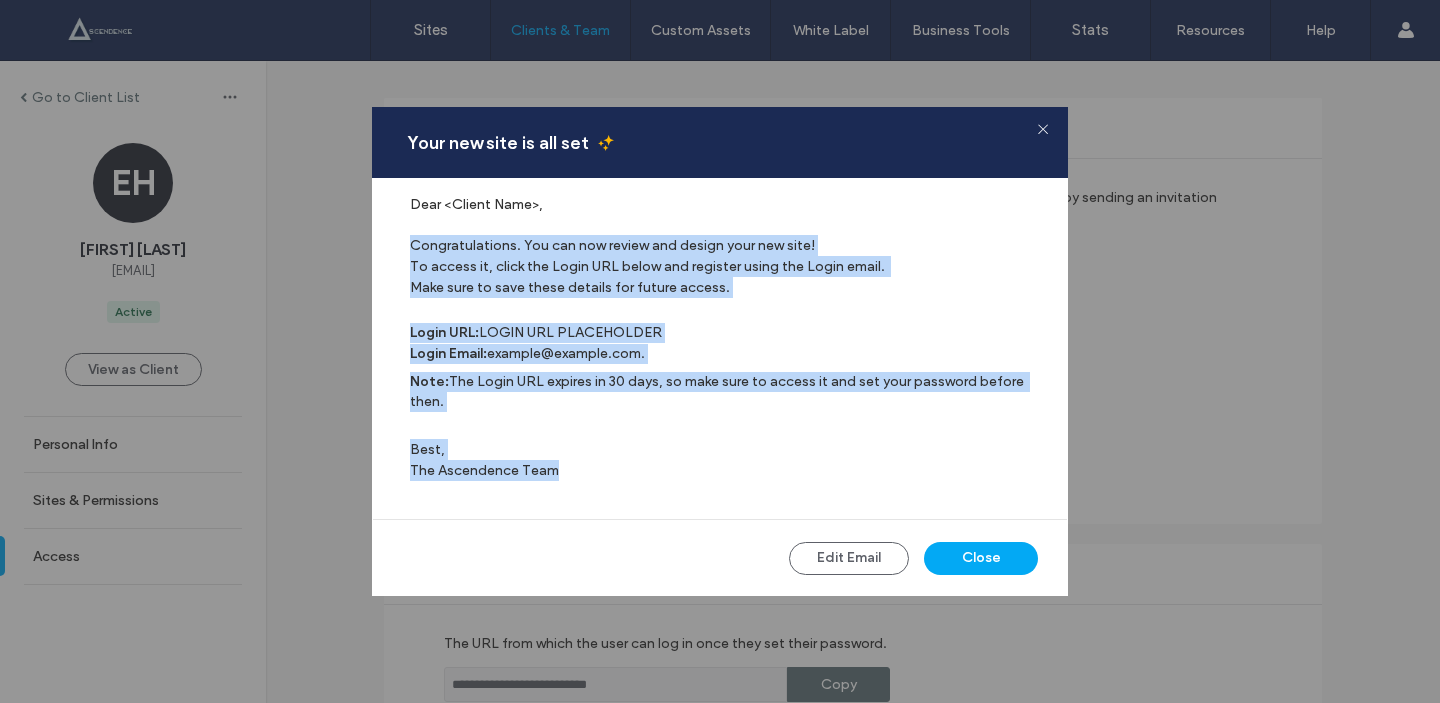 drag, startPoint x: 614, startPoint y: 483, endPoint x: 455, endPoint y: 219, distance: 308.18338 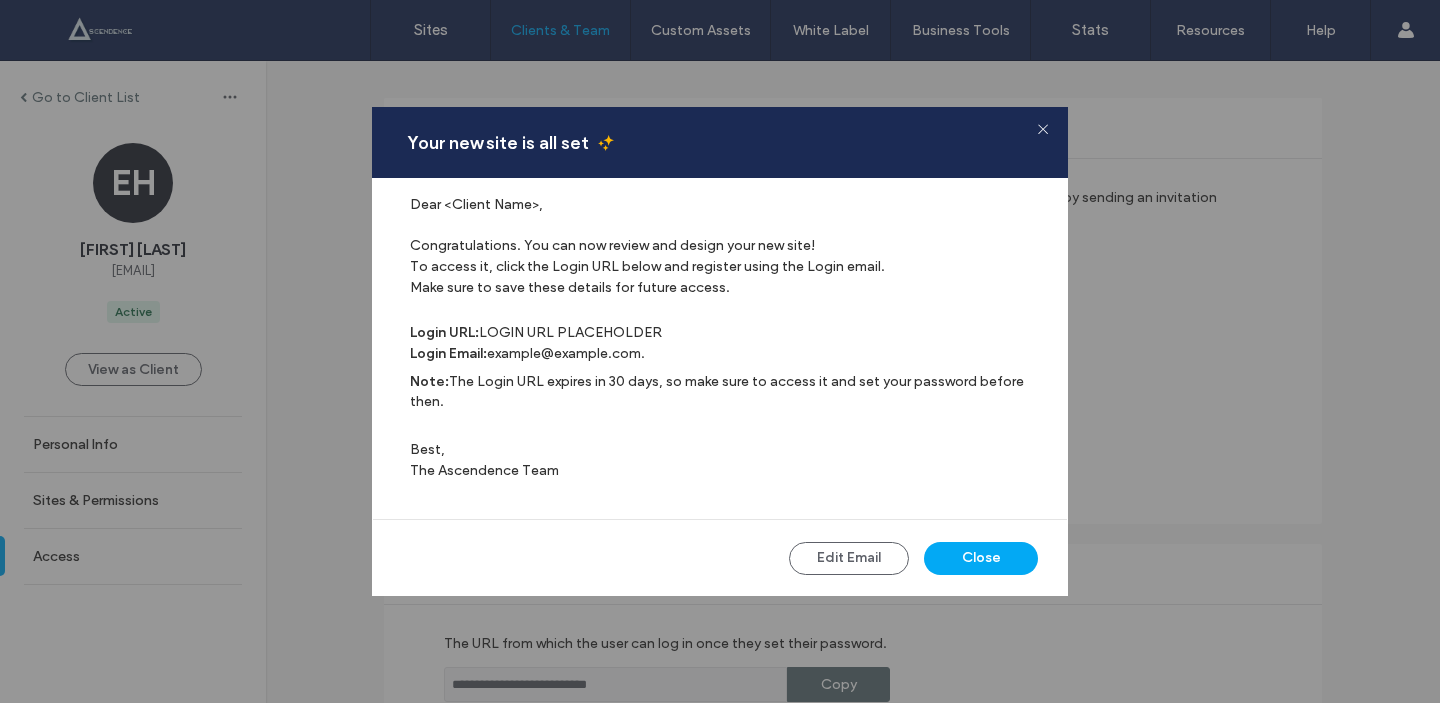 click on "Congratulations. You can now review and design your new site!
To access it, click the Login URL below and register using the Login email.
Make sure to save these details for future access." at bounding box center [729, 266] 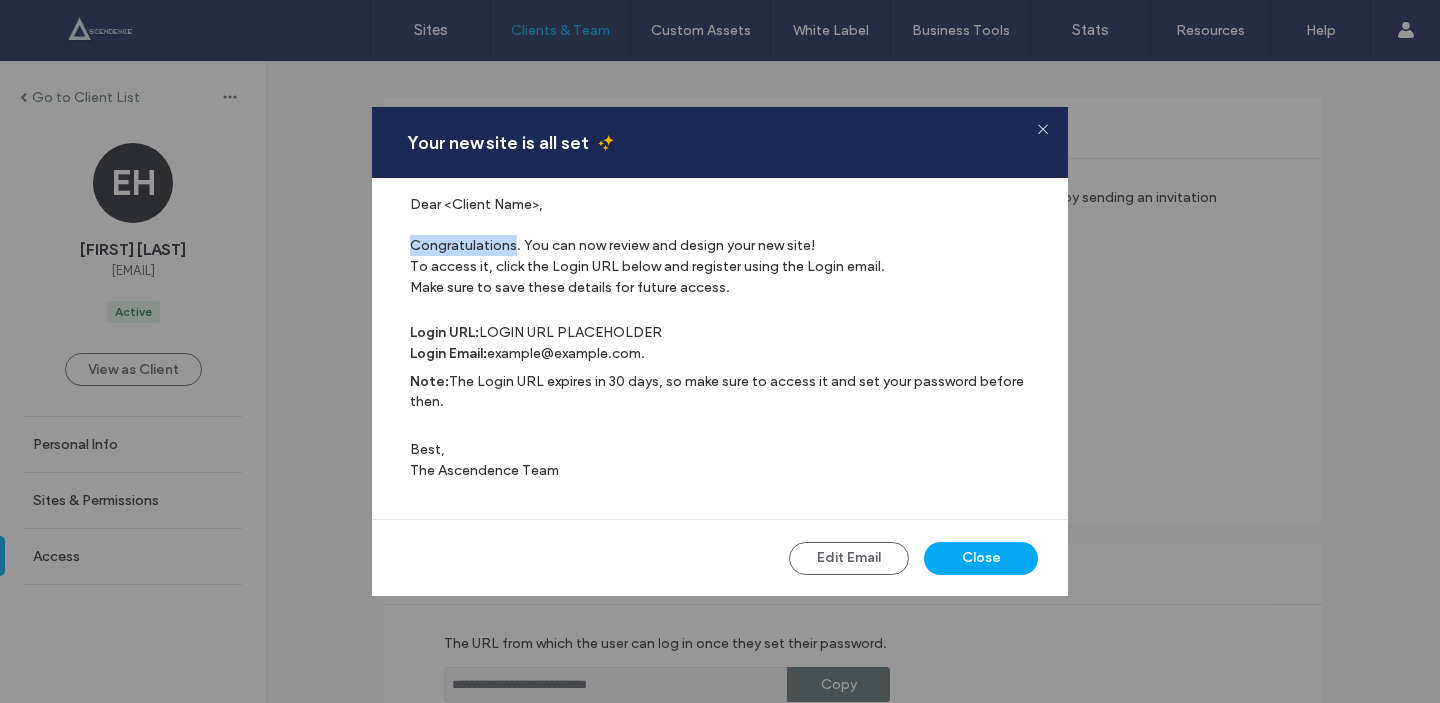click on "Congratulations. You can now review and design your new site!
To access it, click the Login URL below and register using the Login email.
Make sure to save these details for future access." at bounding box center [729, 266] 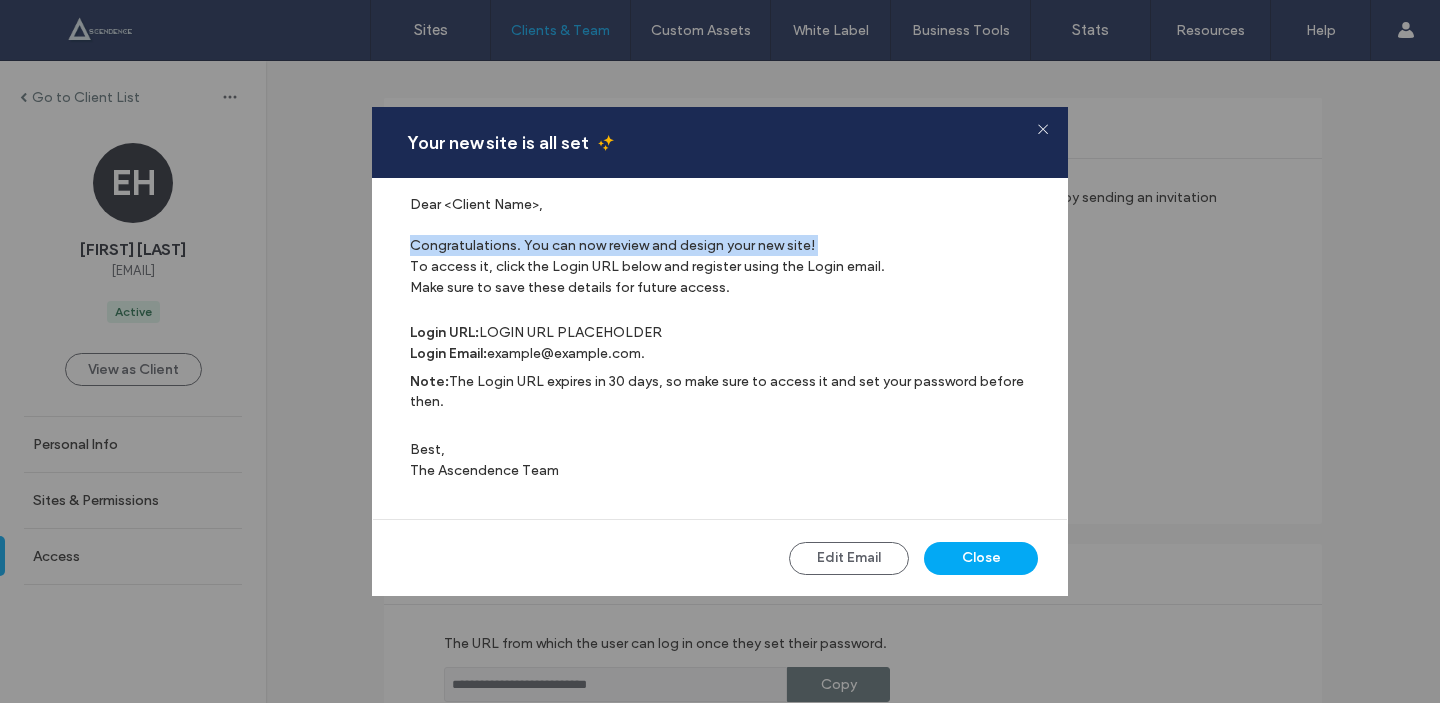 click on "Congratulations. You can now review and design your new site!
To access it, click the Login URL below and register using the Login email.
Make sure to save these details for future access." at bounding box center (729, 266) 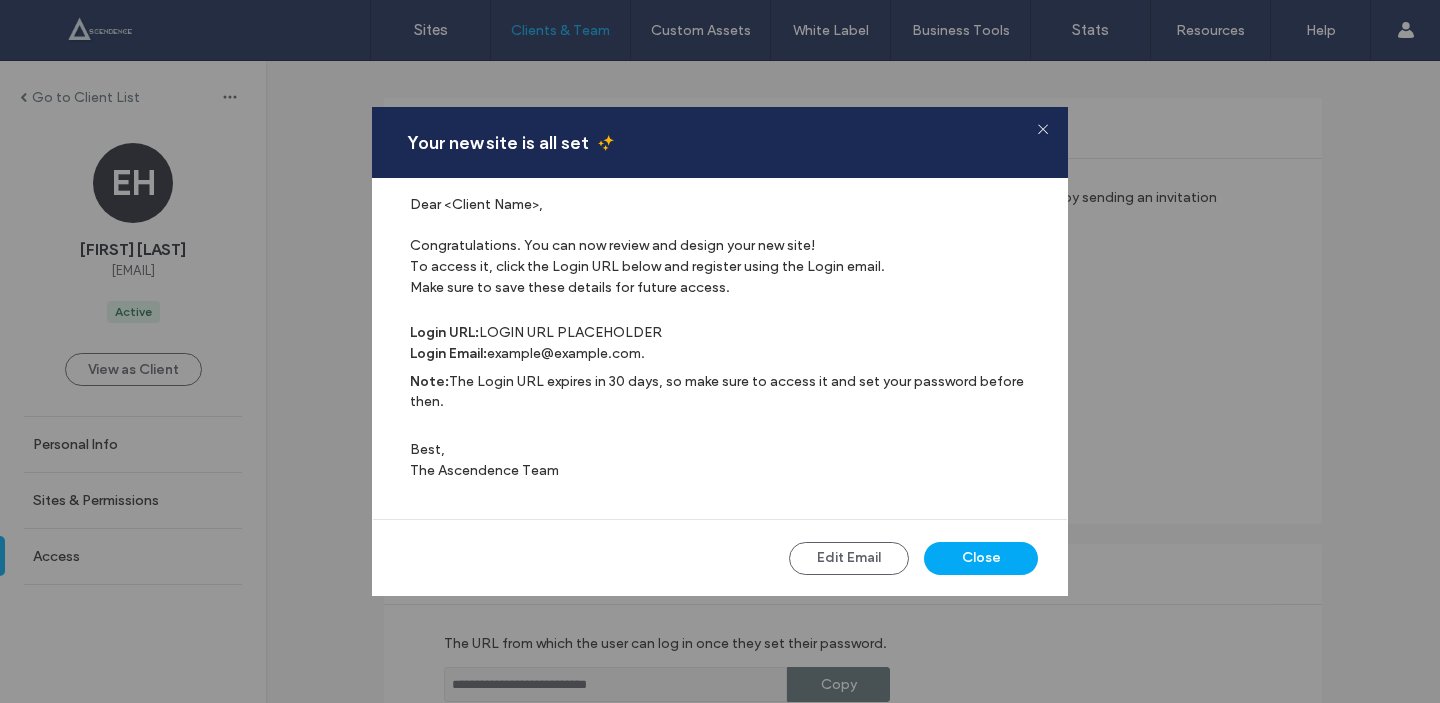 click on "Congratulations. You can now review and design your new site!
To access it, click the Login URL below and register using the Login email.
Make sure to save these details for future access." at bounding box center (729, 266) 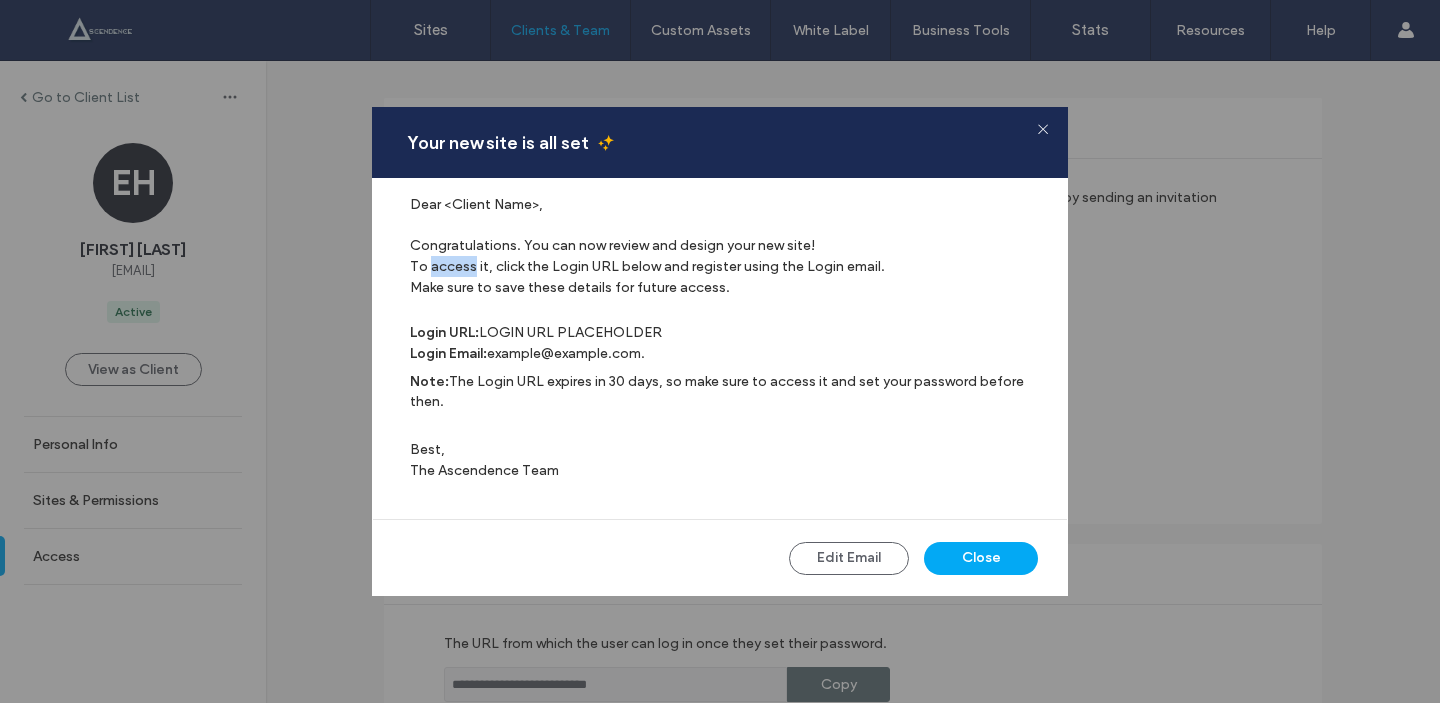 click on "Congratulations. You can now review and design your new site!
To access it, click the Login URL below and register using the Login email.
Make sure to save these details for future access." at bounding box center [729, 266] 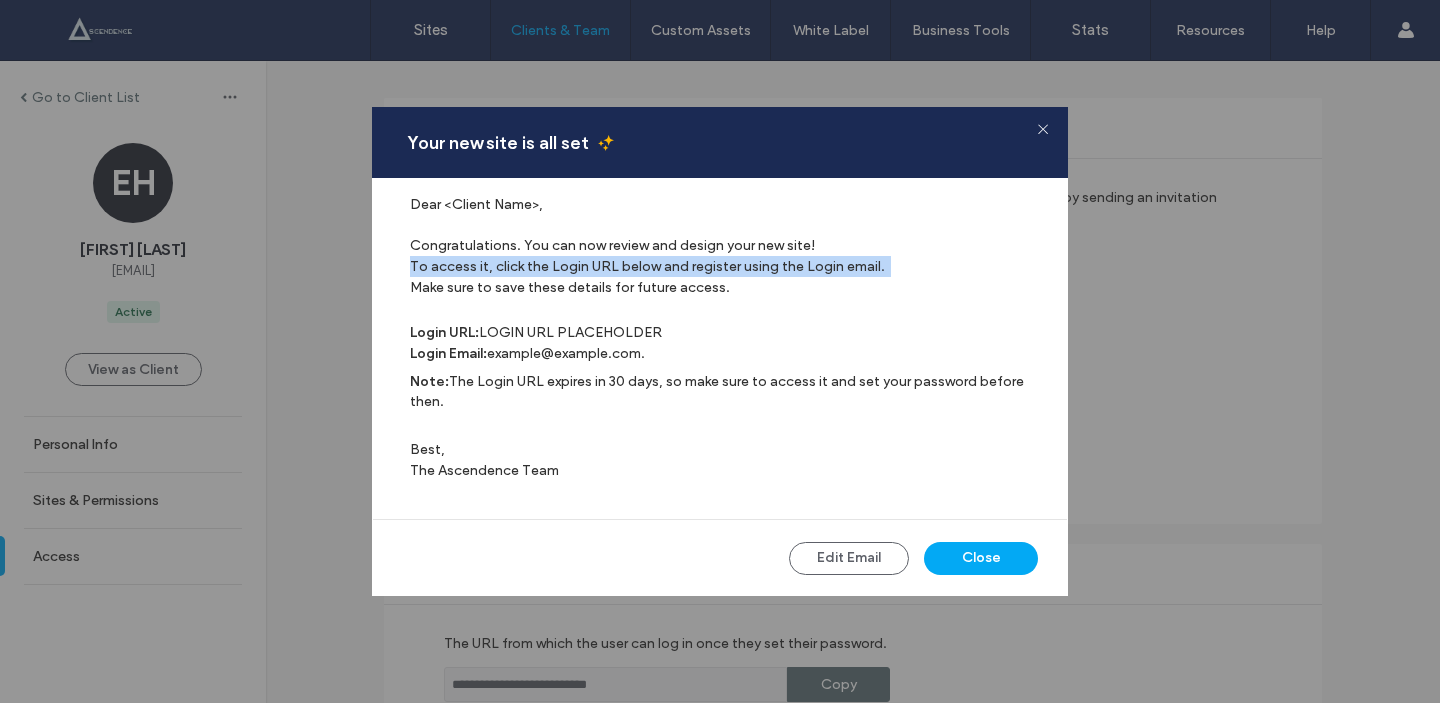 click on "Congratulations. You can now review and design your new site!
To access it, click the Login URL below and register using the Login email.
Make sure to save these details for future access." at bounding box center [729, 266] 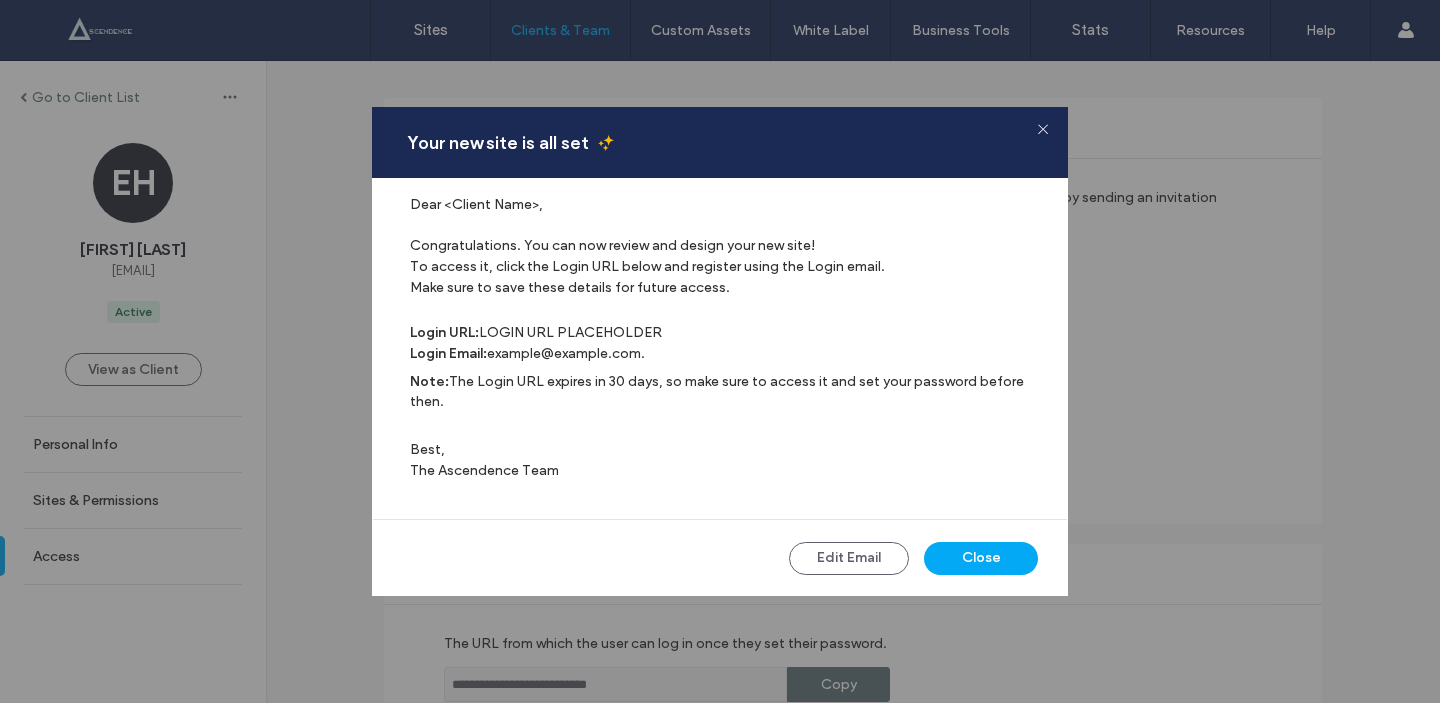 click on "Congratulations. You can now review and design your new site!
To access it, click the Login URL below and register using the Login email.
Make sure to save these details for future access." at bounding box center [729, 267] 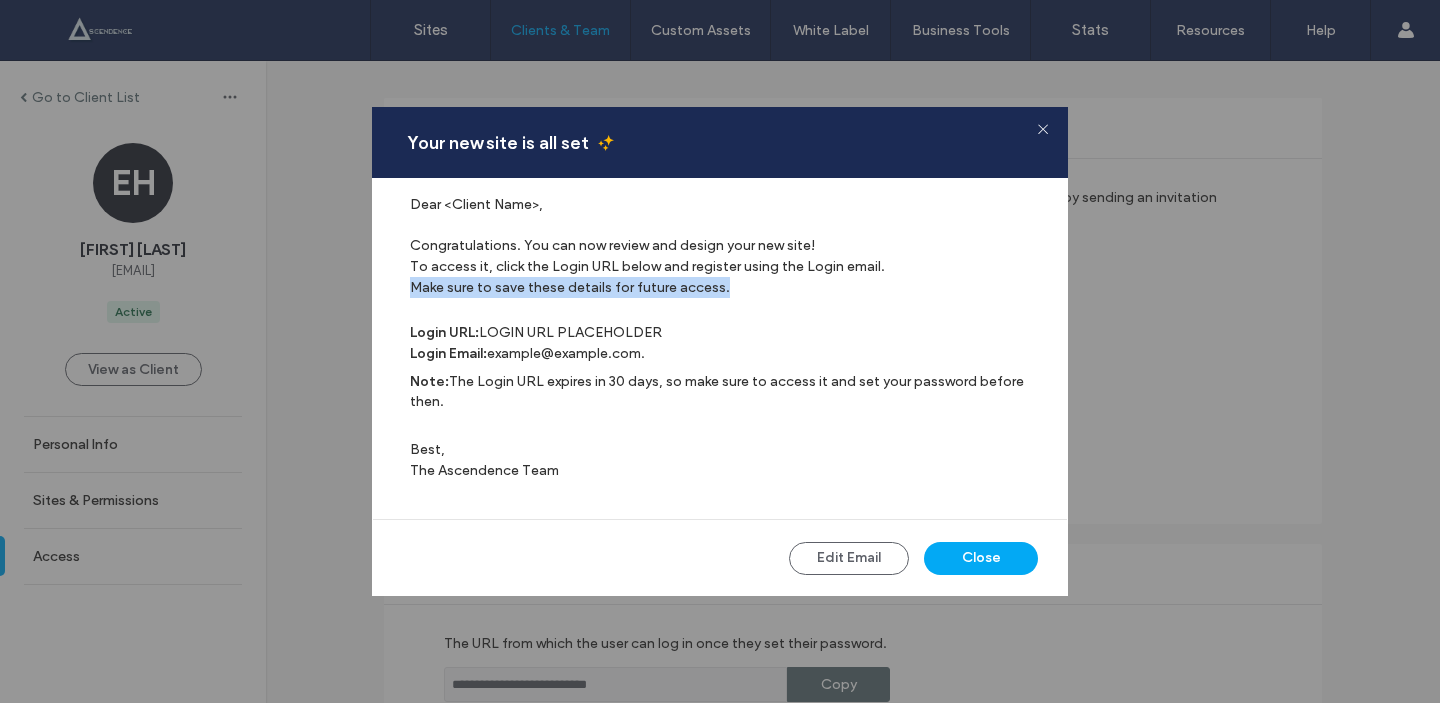 click on "Congratulations. You can now review and design your new site!
To access it, click the Login URL below and register using the Login email.
Make sure to save these details for future access." at bounding box center [729, 267] 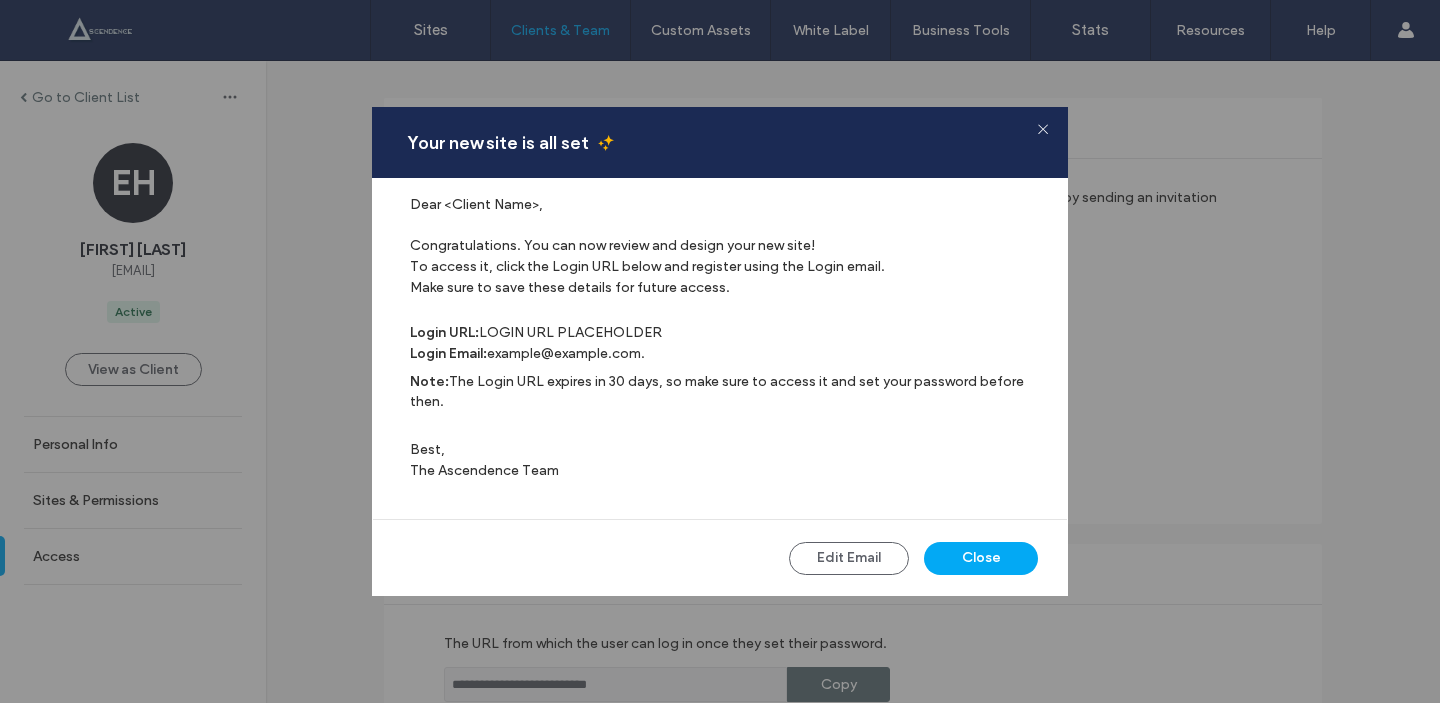 click on "Login URL:" at bounding box center [444, 332] 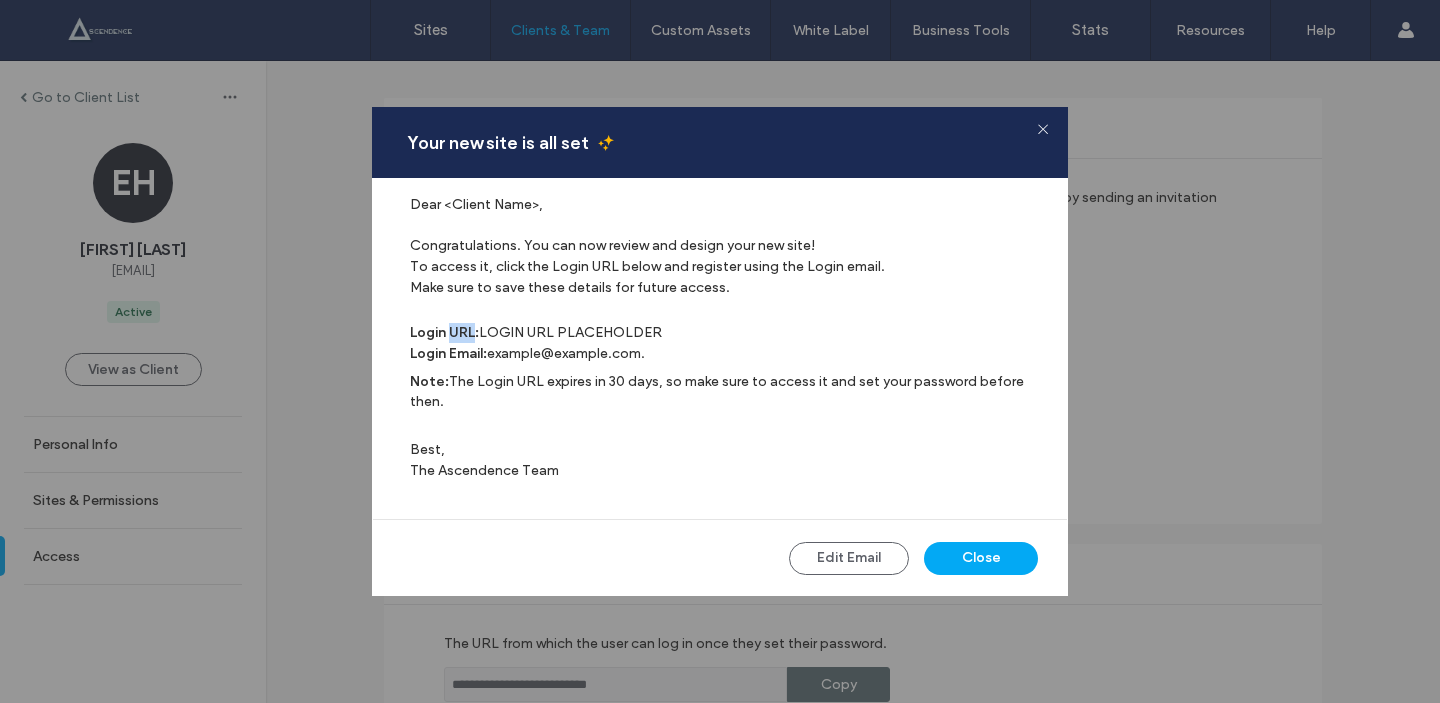 click on "Login URL:" at bounding box center [444, 332] 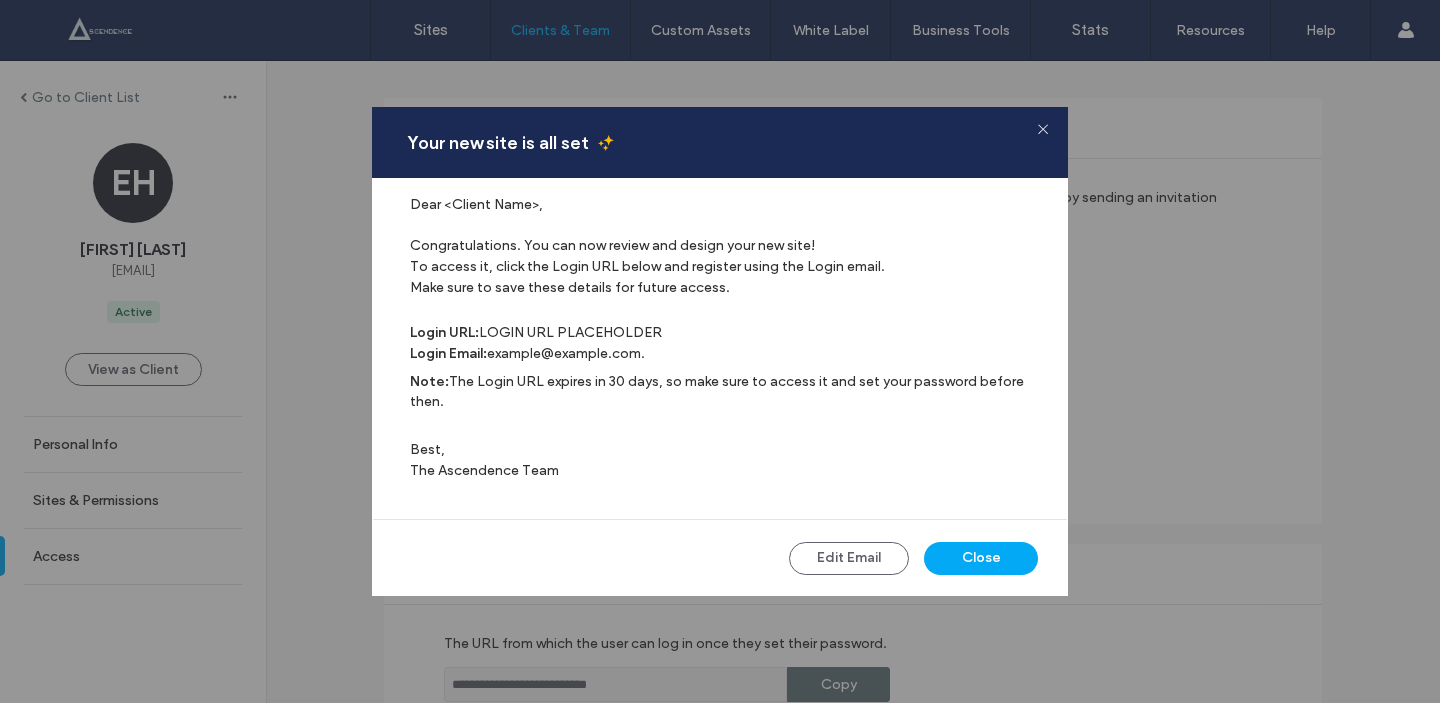 click on "The Login URL expires in 30 days, so make sure to access it and set your password before then." at bounding box center [718, 391] 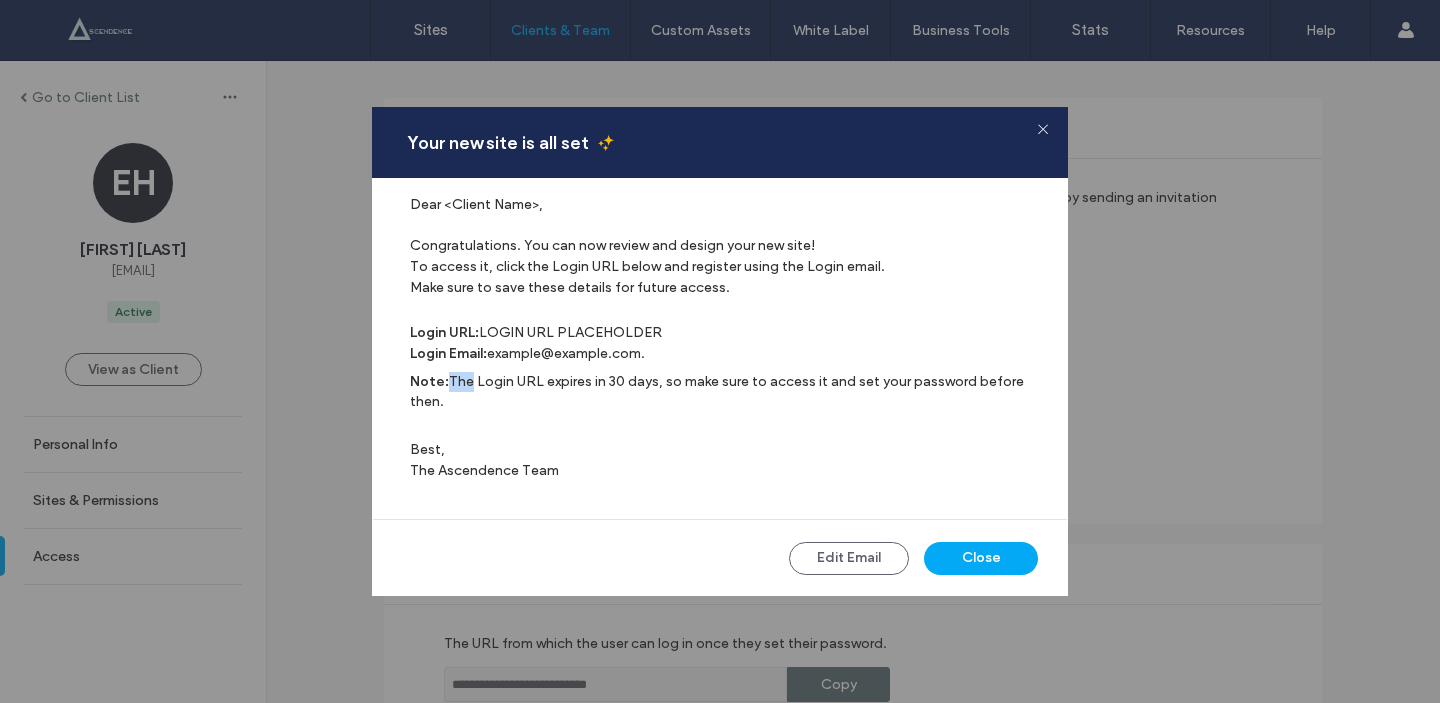 click on "The Login URL expires in 30 days, so make sure to access it and set your password before then." at bounding box center (718, 391) 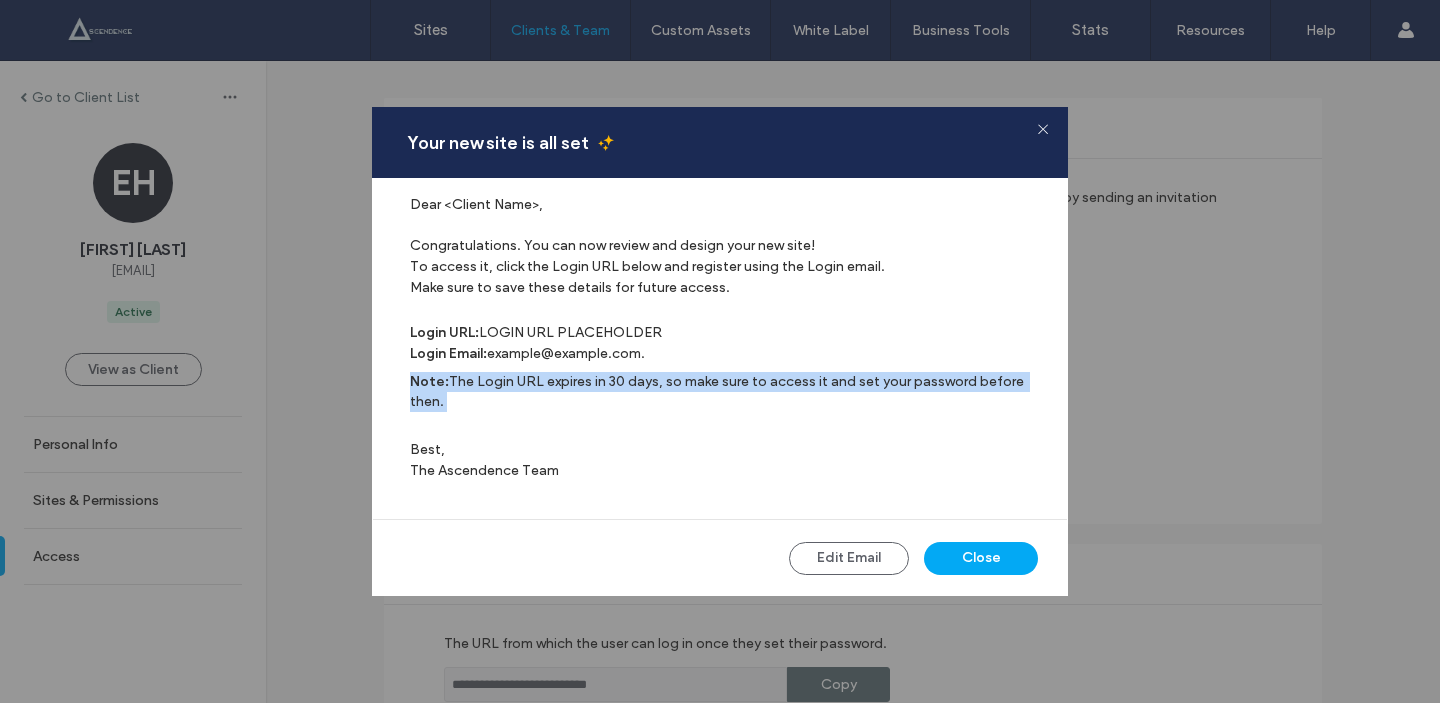 click on "The Login URL expires in 30 days, so make sure to access it and set your password before then." at bounding box center [718, 391] 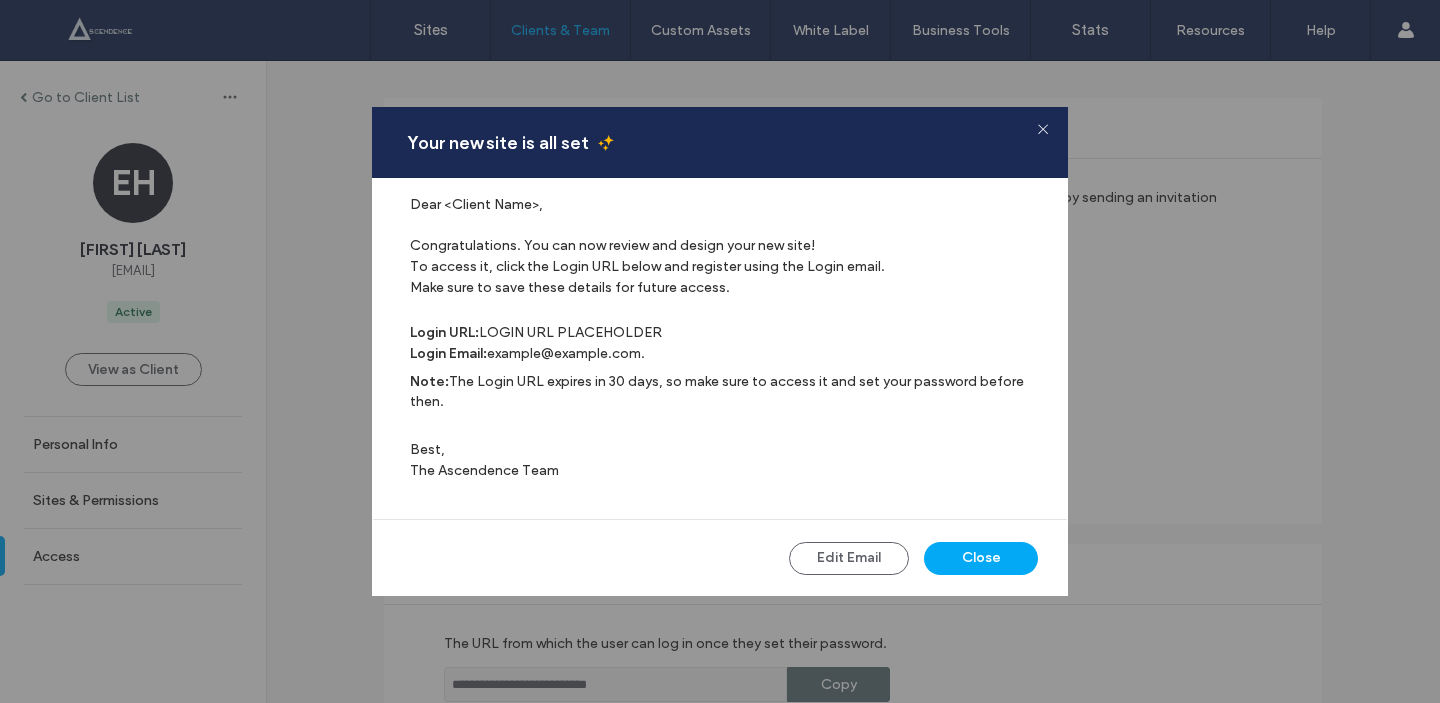 click on "Best,
The Ascendence Team" at bounding box center [729, 459] 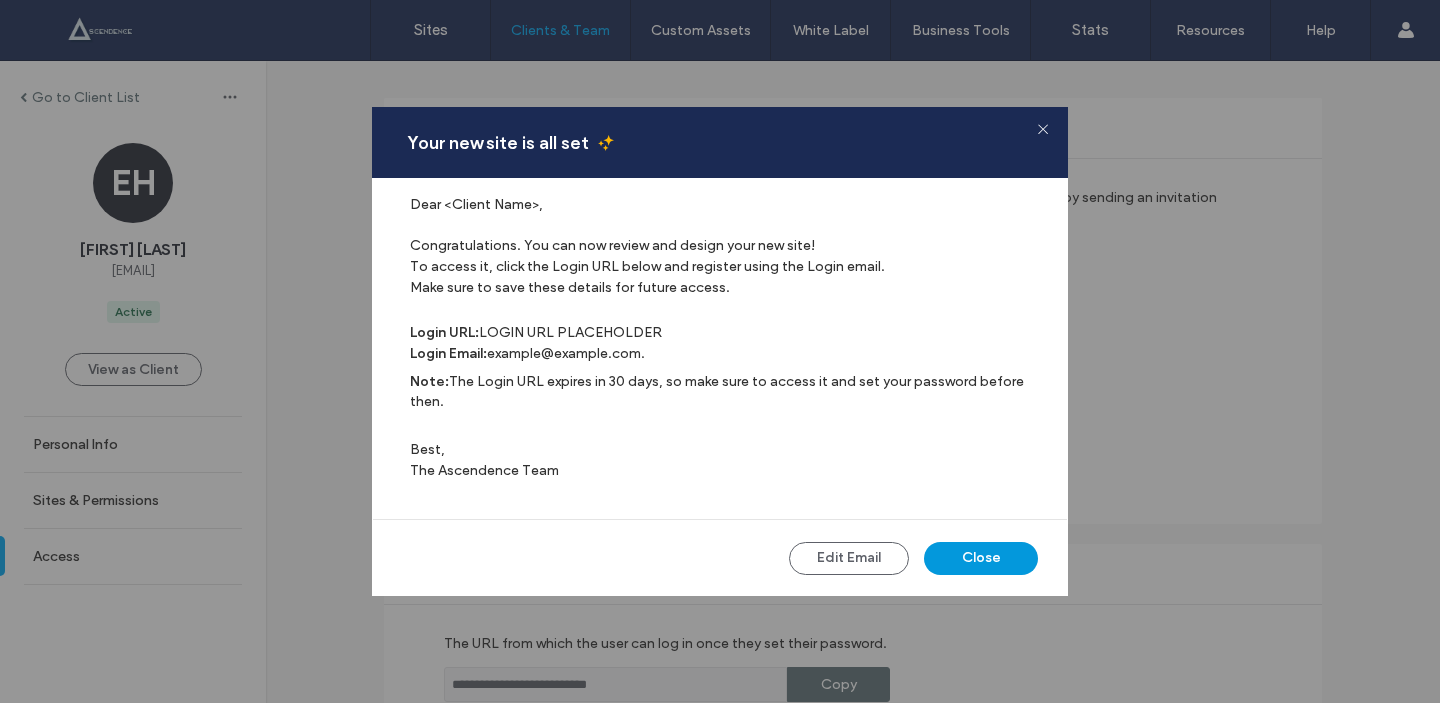 click on "Close" at bounding box center (981, 558) 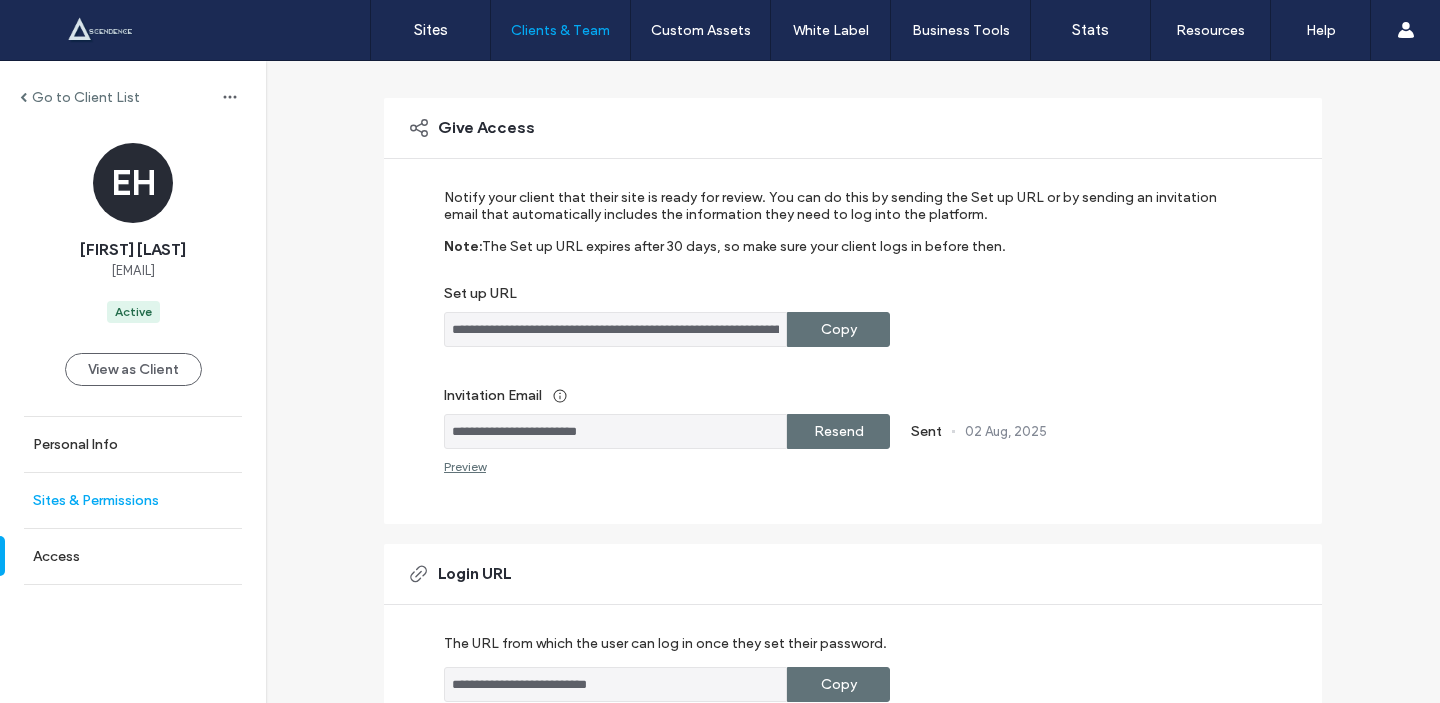 click on "Sites & Permissions" at bounding box center [96, 500] 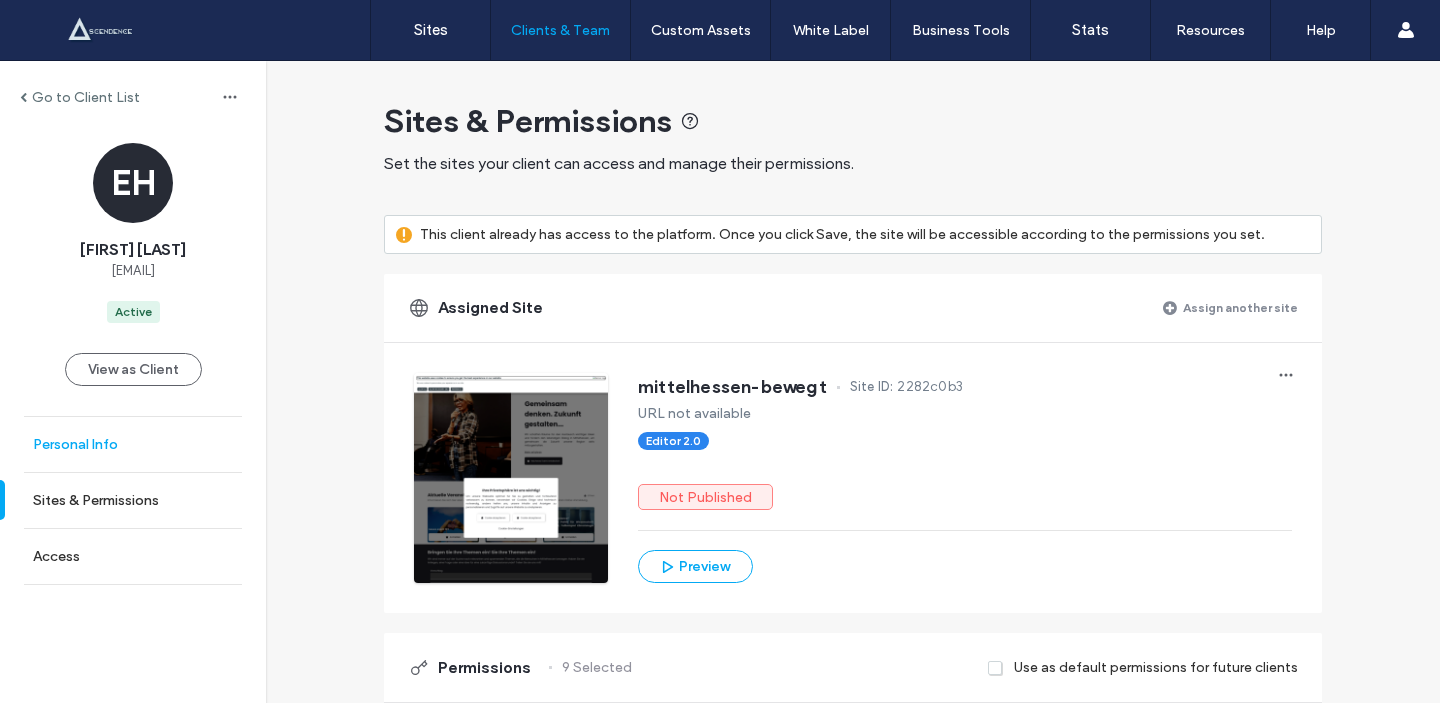 click on "Personal Info" at bounding box center [133, 444] 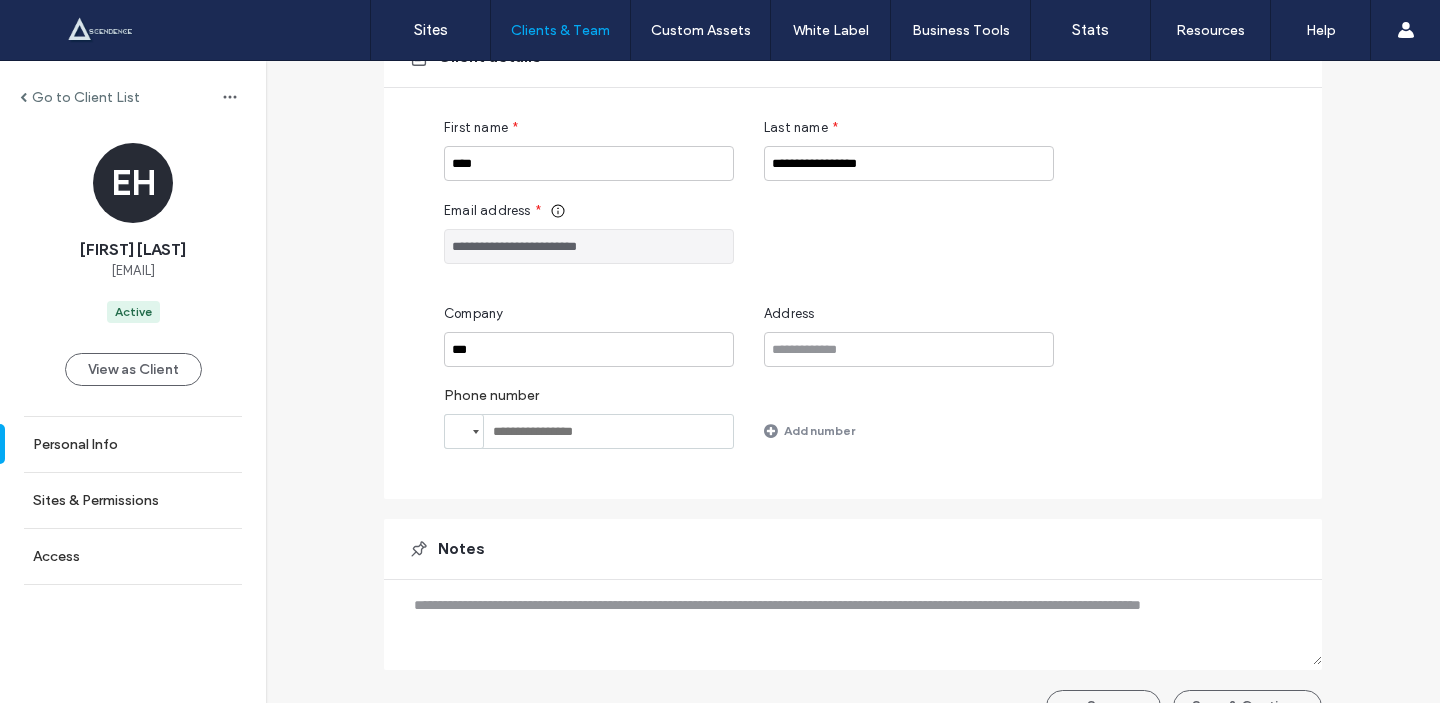 scroll, scrollTop: 228, scrollLeft: 0, axis: vertical 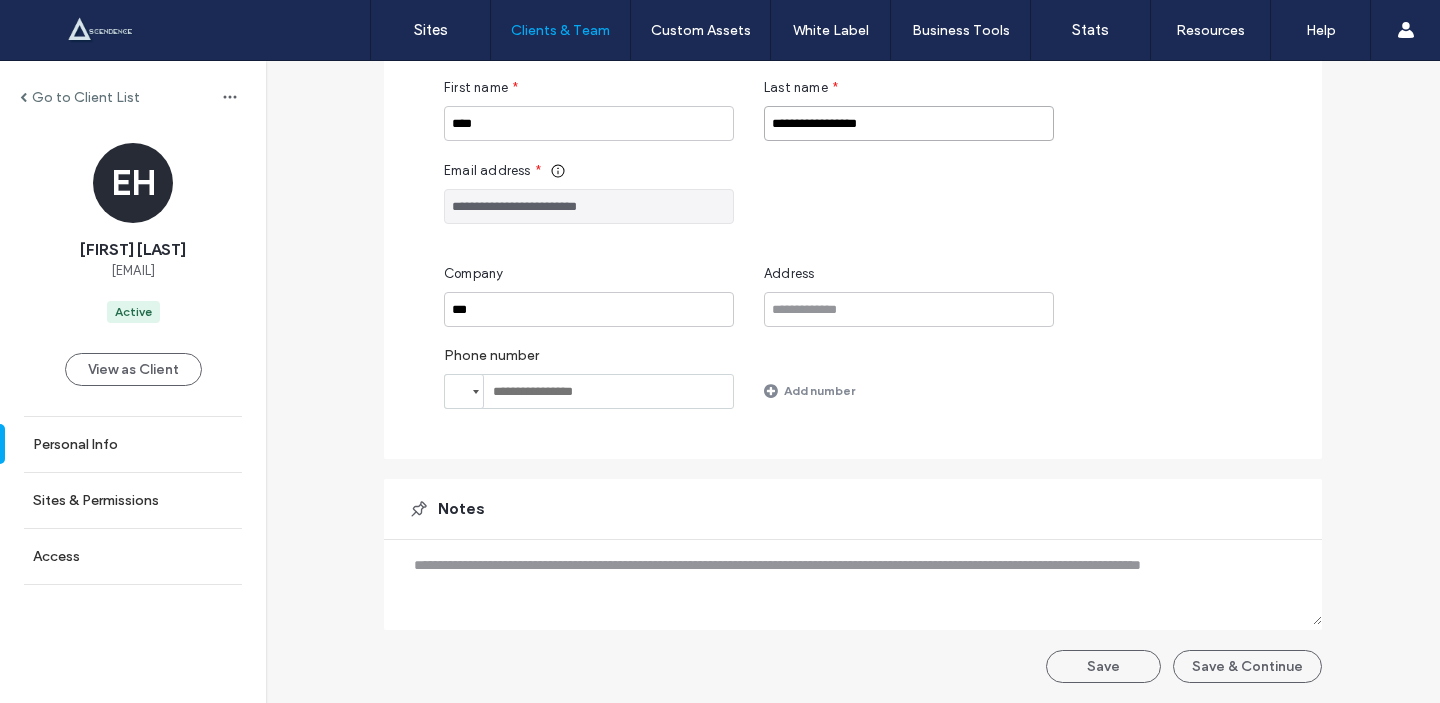 click on "**********" at bounding box center [909, 123] 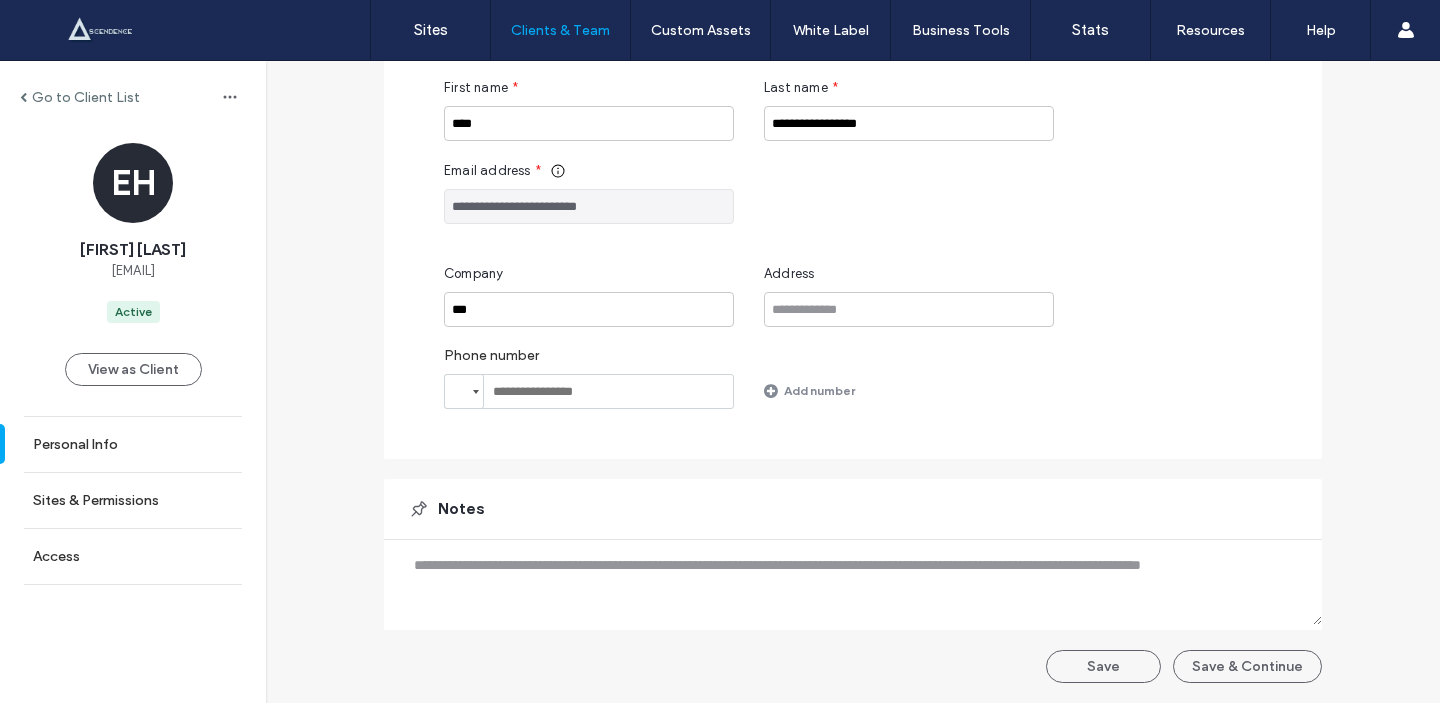 click on "[EMAIL]" at bounding box center [133, 271] 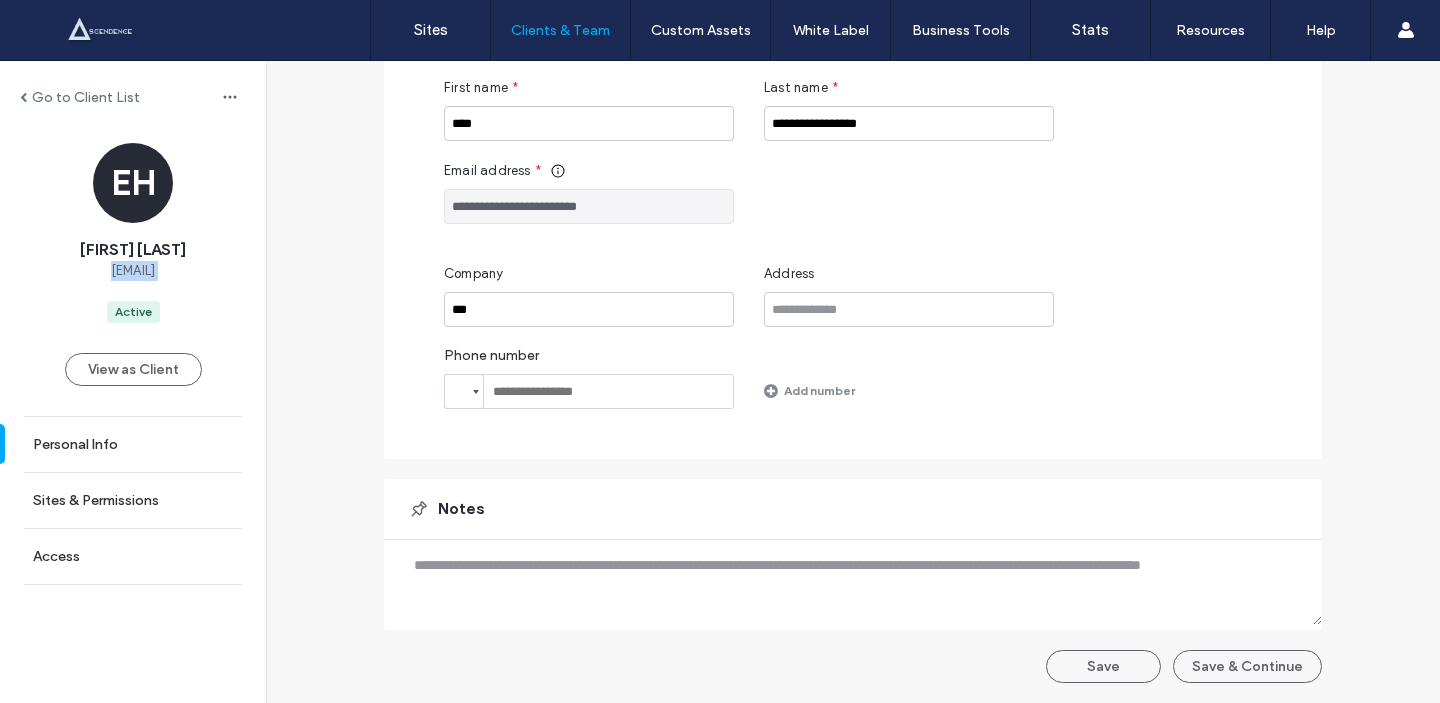 click on "[EMAIL]" at bounding box center (133, 271) 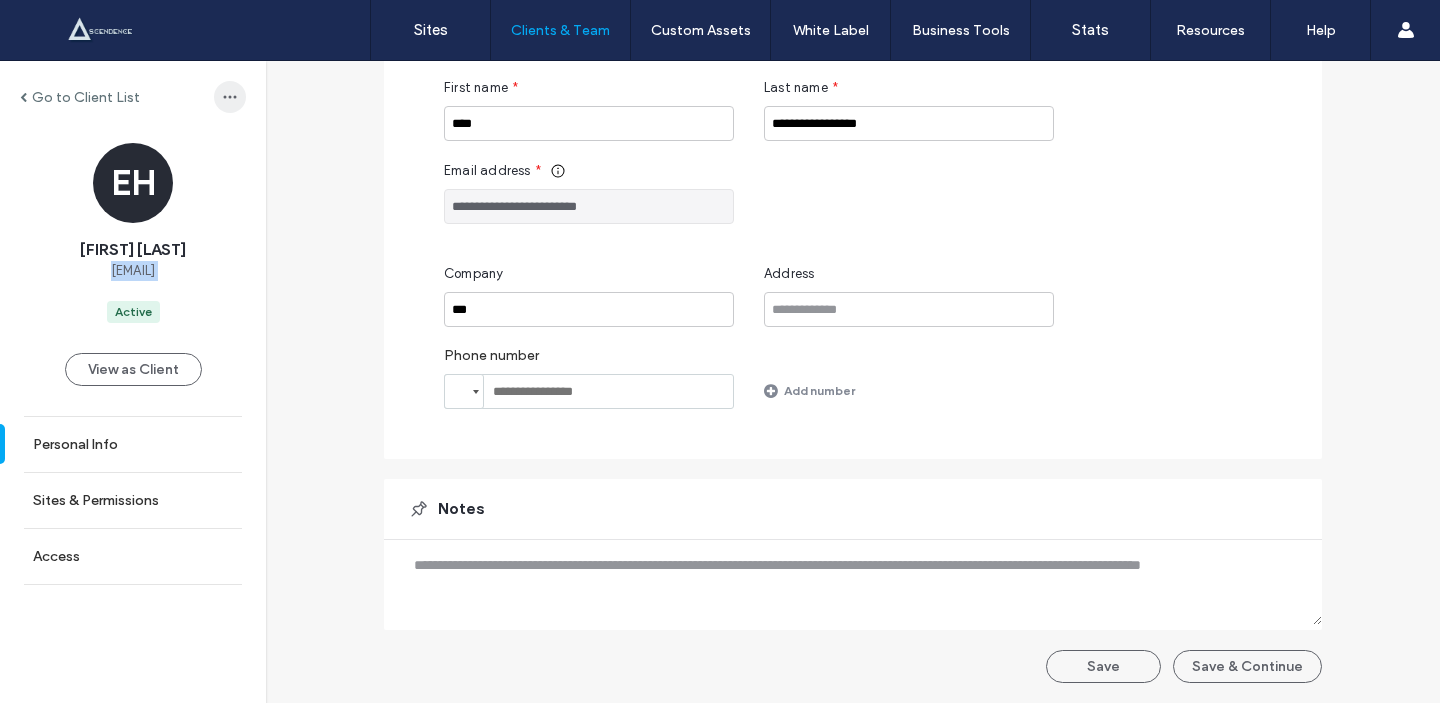 click at bounding box center (230, 97) 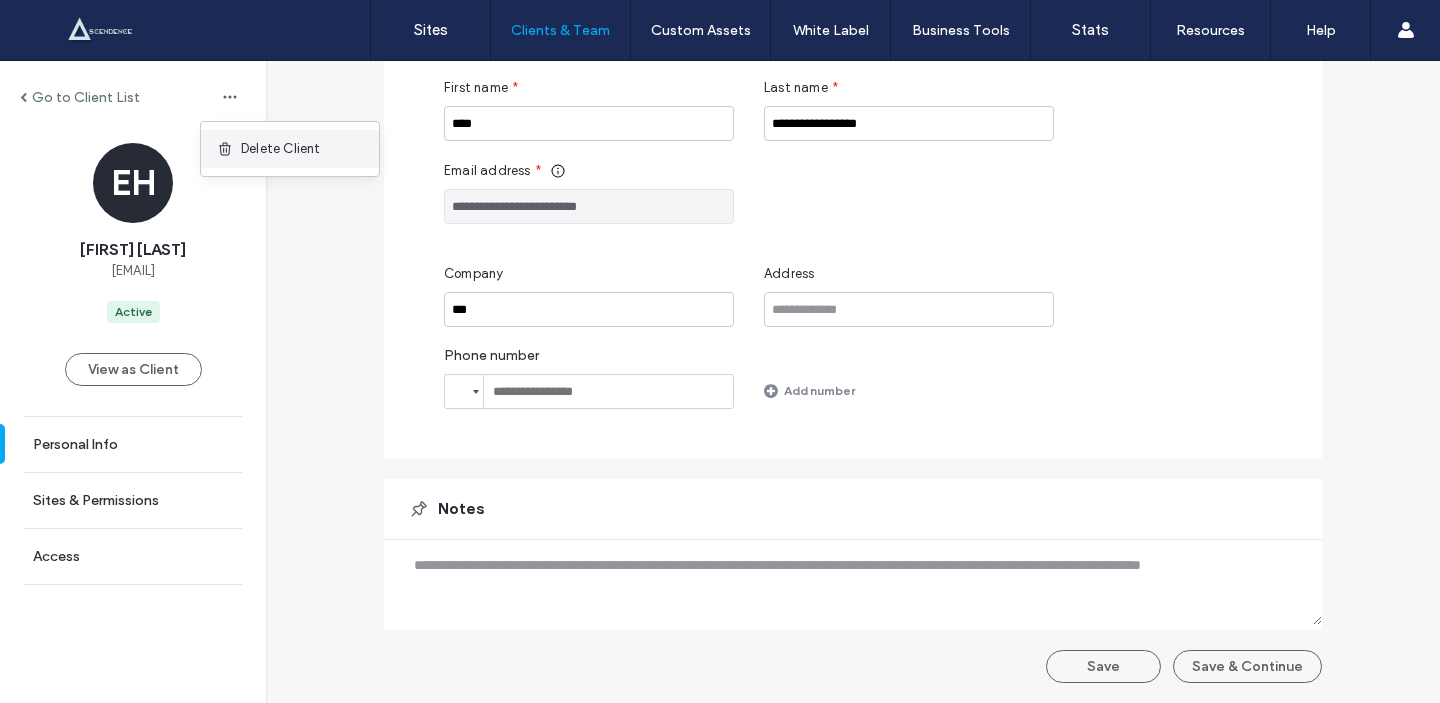 click on "Delete Client" at bounding box center (281, 149) 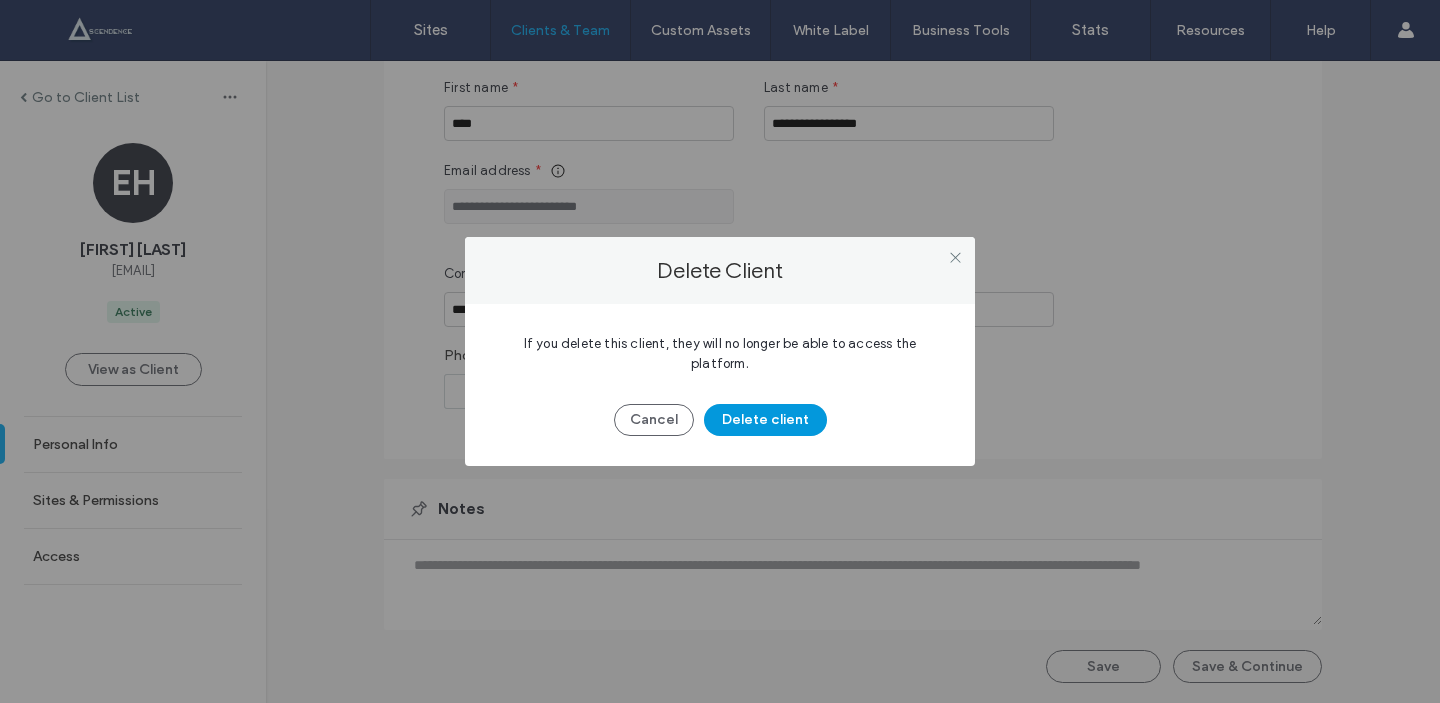 click on "Delete client" at bounding box center (765, 420) 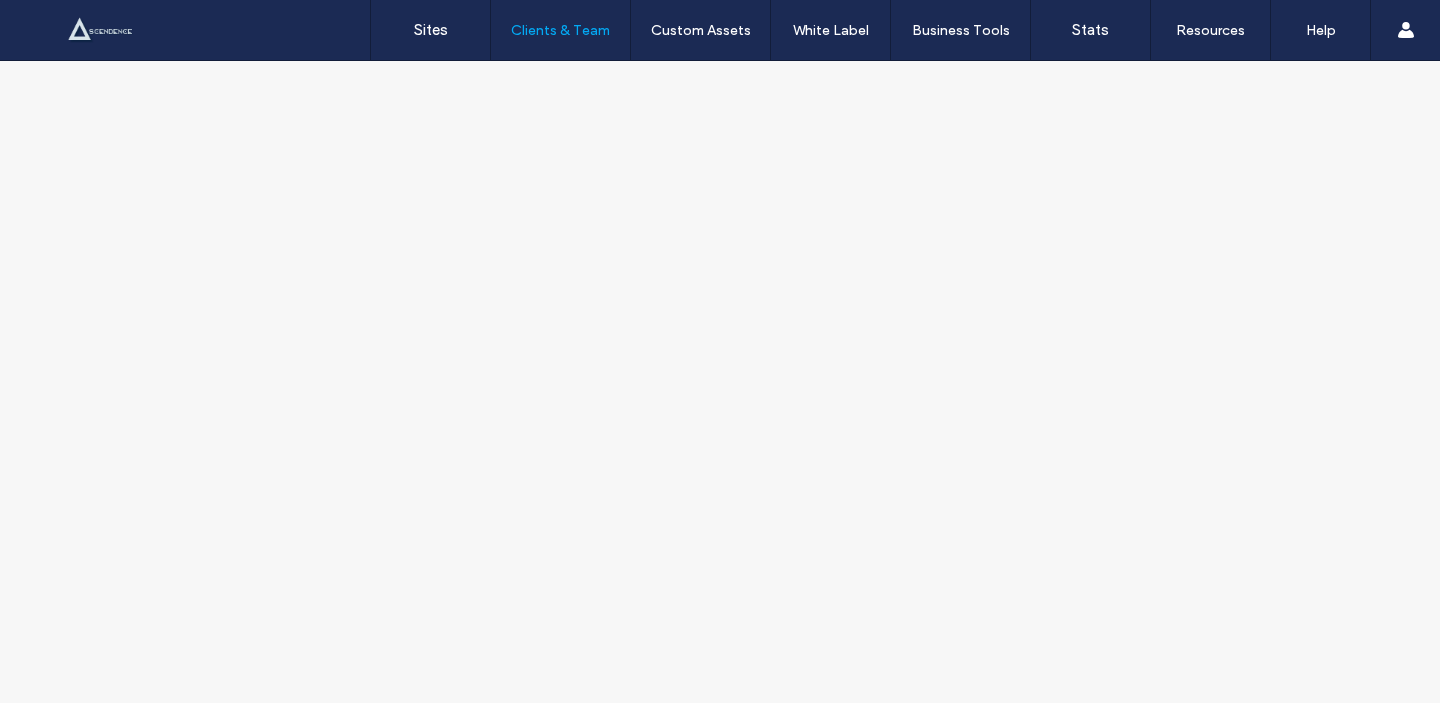 scroll, scrollTop: 0, scrollLeft: 0, axis: both 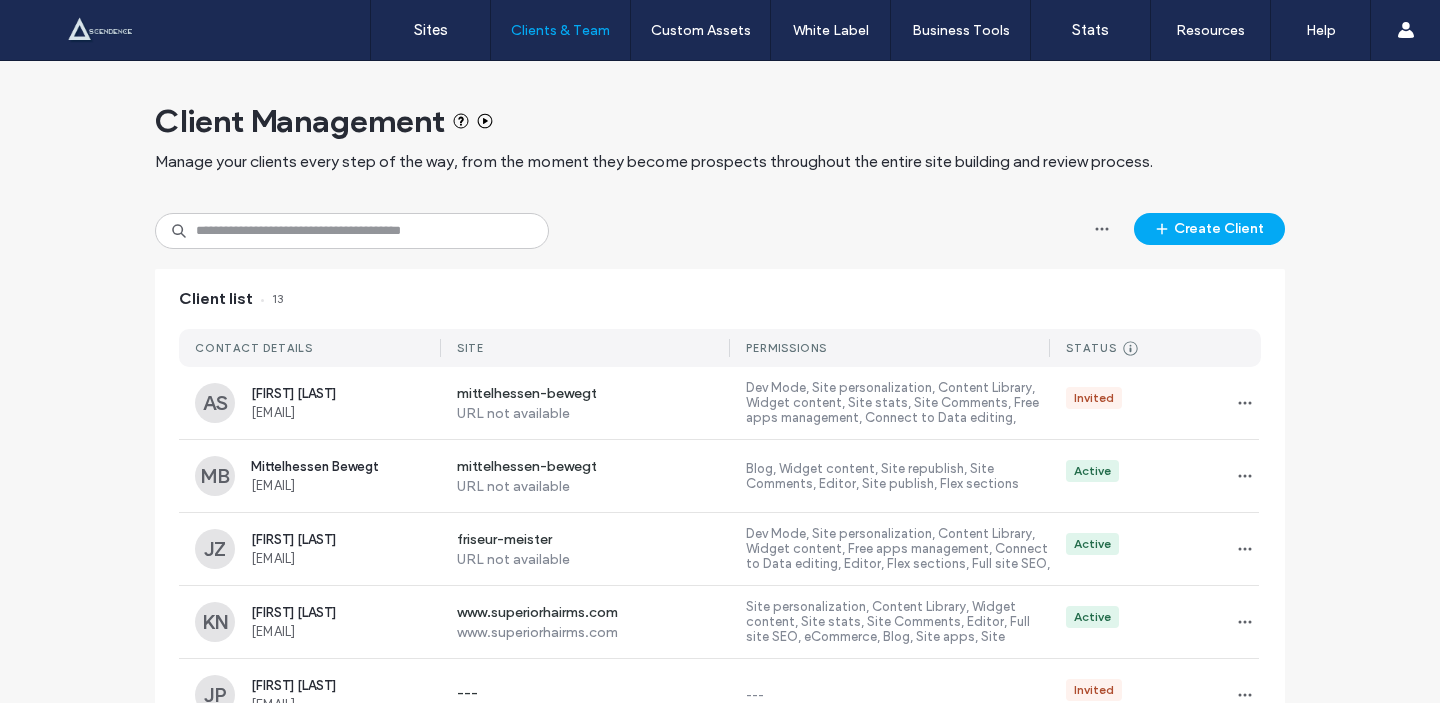 click on "Client Management Manage your clients every step of the way, from the moment they become prospects
throughout the entire site building and review process.  Create Client Client list 13 CONTACT DETAILS SITE PERMISSIONS STATUS Prospect Client created  Site Assigned A site has been assigned to the client but they don’t have access to it. Invited A set up URL has been generated/sent but the client hasn’t used it.  Active Client has activated their account and logged in to the platform.  Suspended Client can't access the platform  AS [FIRST] [LAST] [EMAIL] [DOMAIN] URL not available Dev Mode, Site personalization, Content Library, Widget content, Site stats, Site Comments, Free apps management, Connect to Data editing, Editor, Full site SEO, Blog, Dynamic pages & Connect to Data, Site republish, AI Assistant, SEO Overview, Site publish Invited MB Mittelhessen Bewegt [EMAIL] [DOMAIN] URL not available Active JZ [FIRST] [LAST] [EMAIL]" at bounding box center [720, 698] 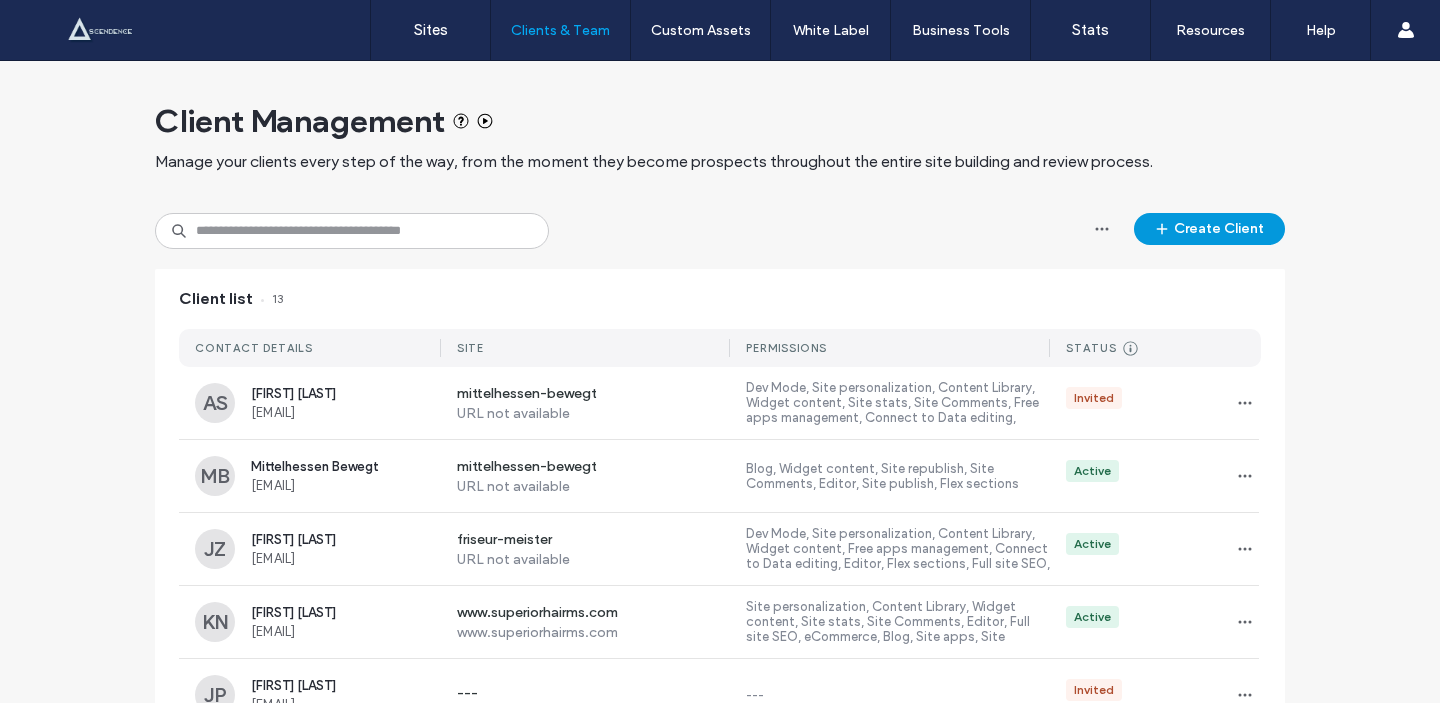 click on "Create Client" at bounding box center [1209, 229] 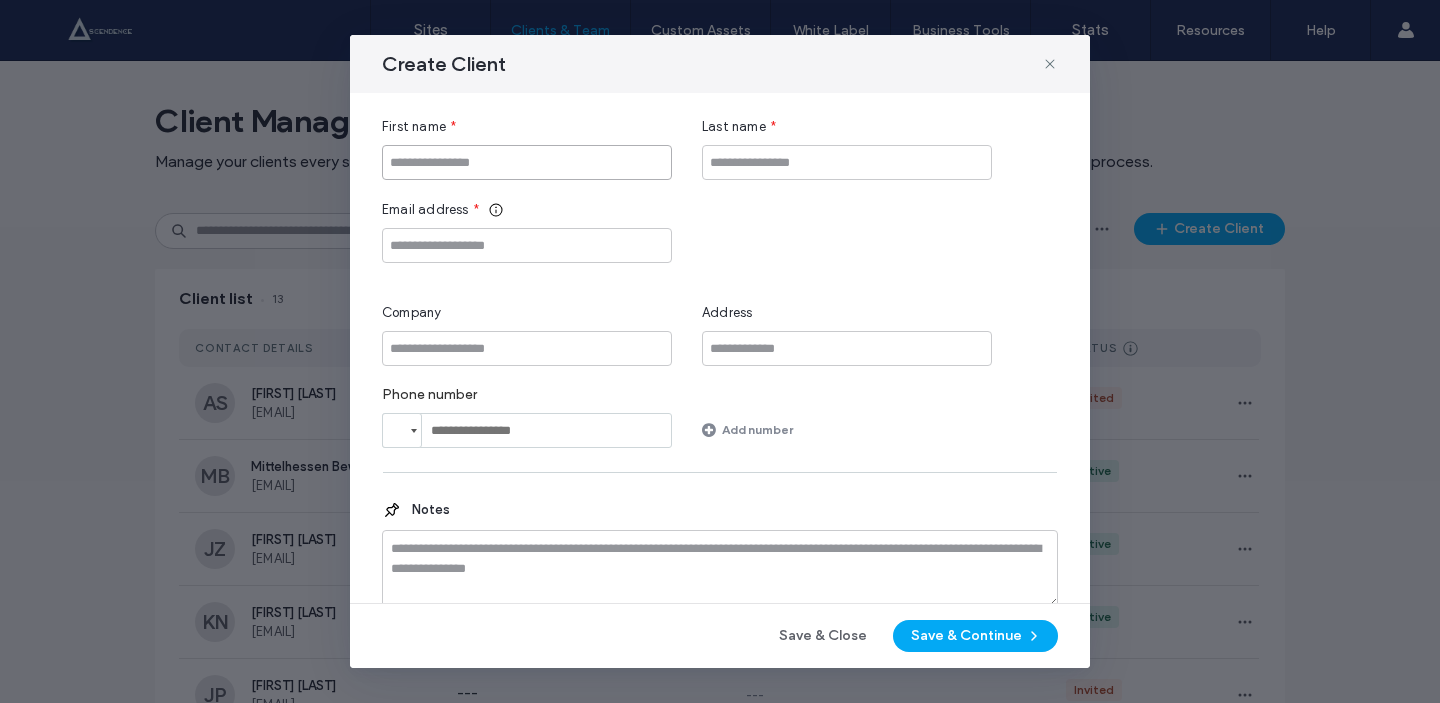 click at bounding box center [527, 162] 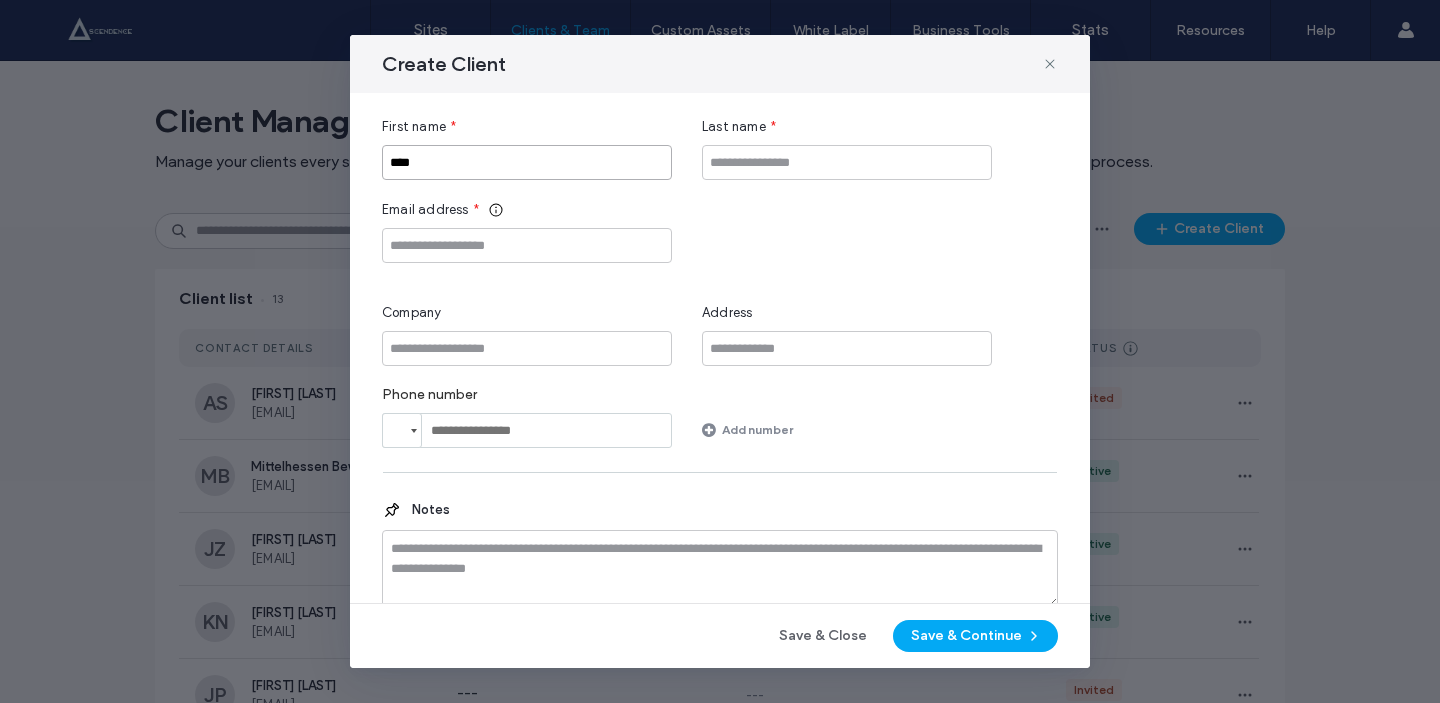 type on "****" 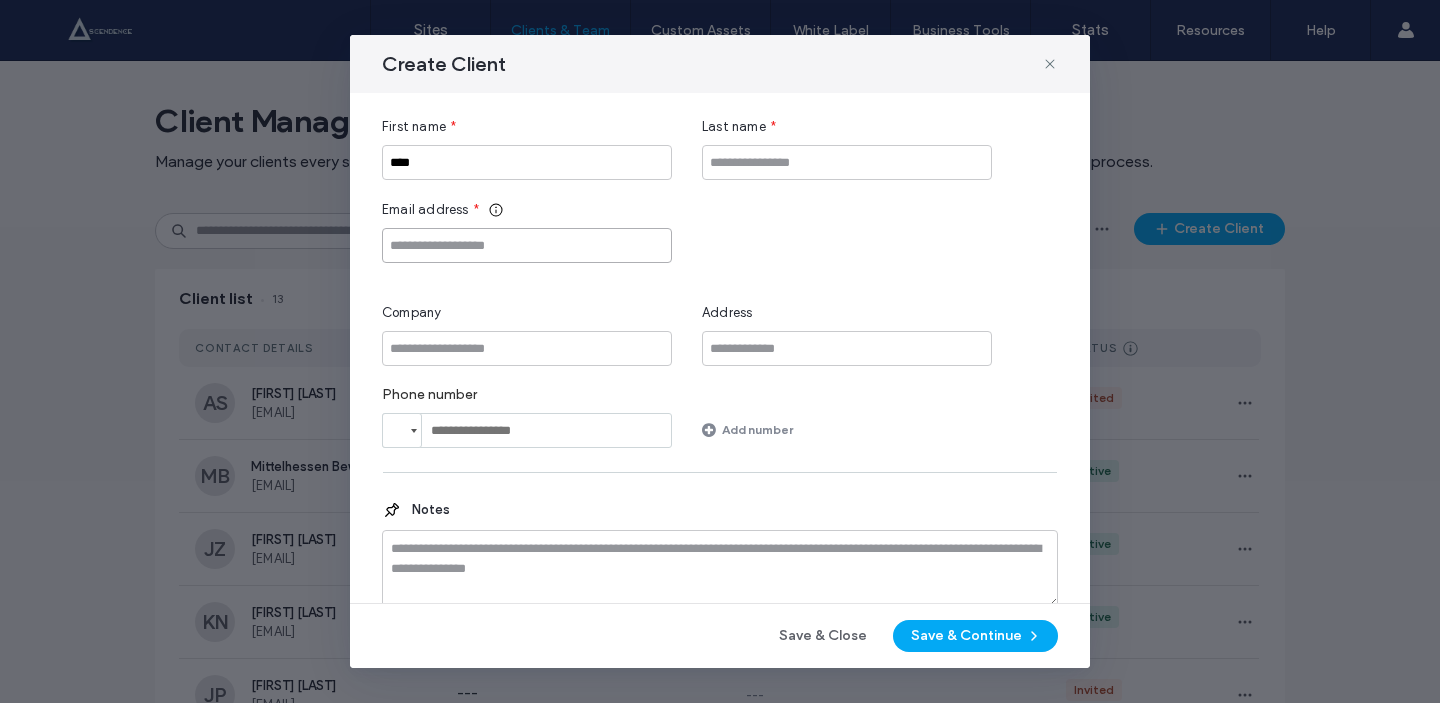 click at bounding box center [527, 245] 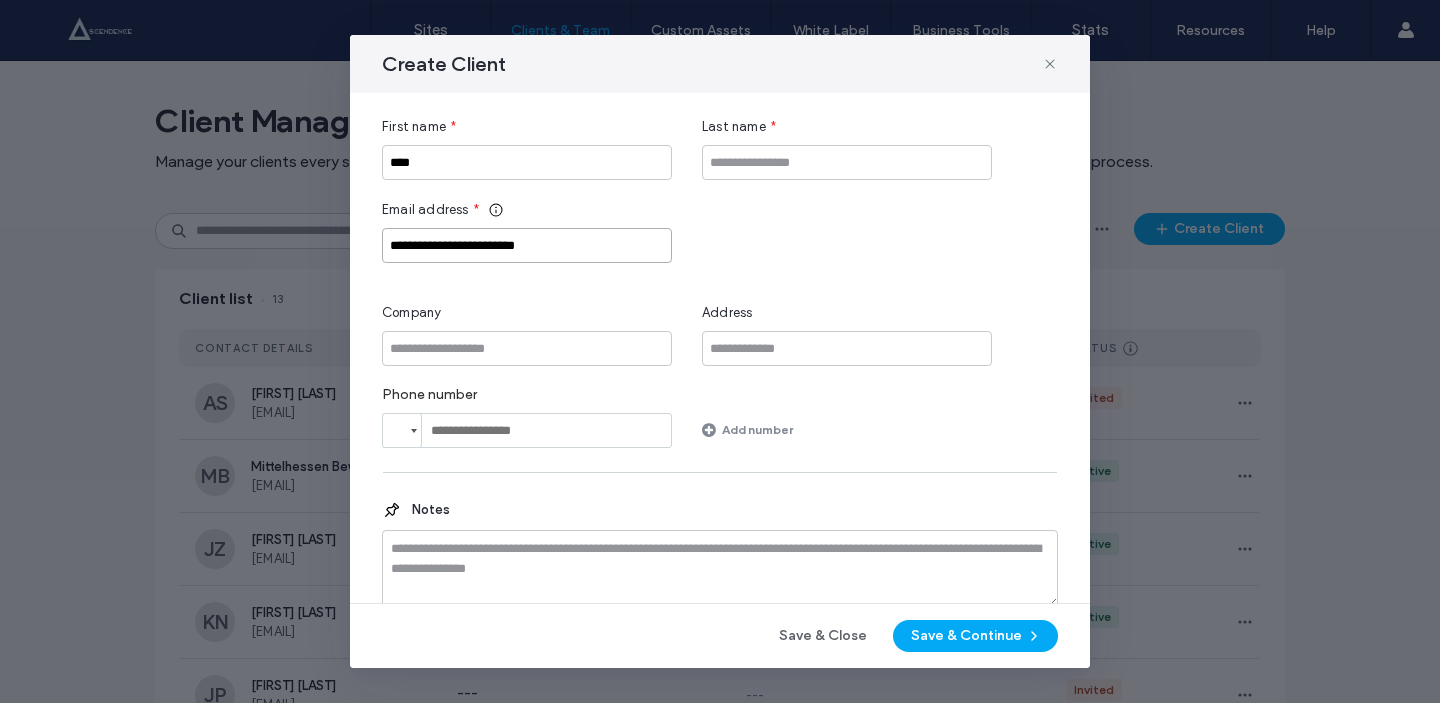 drag, startPoint x: 426, startPoint y: 244, endPoint x: 532, endPoint y: 240, distance: 106.07545 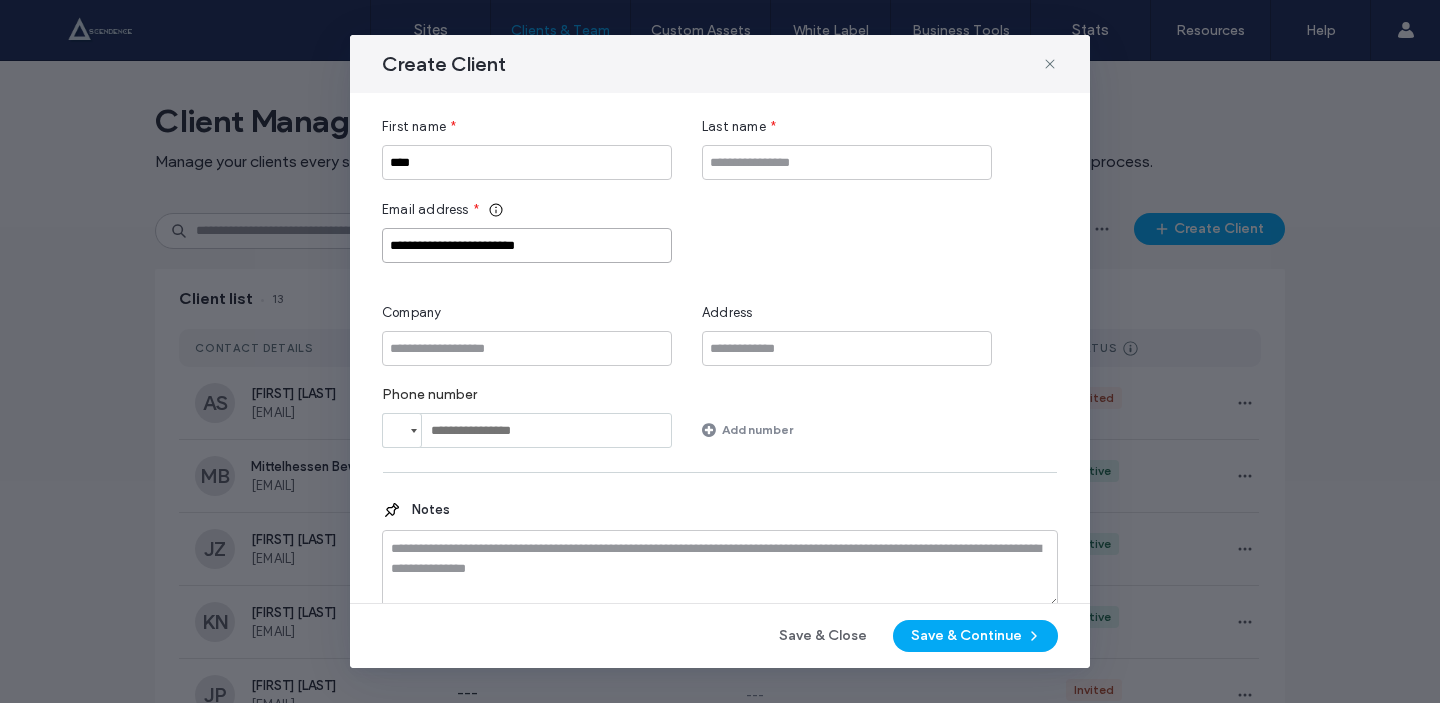 click on "**********" at bounding box center (527, 245) 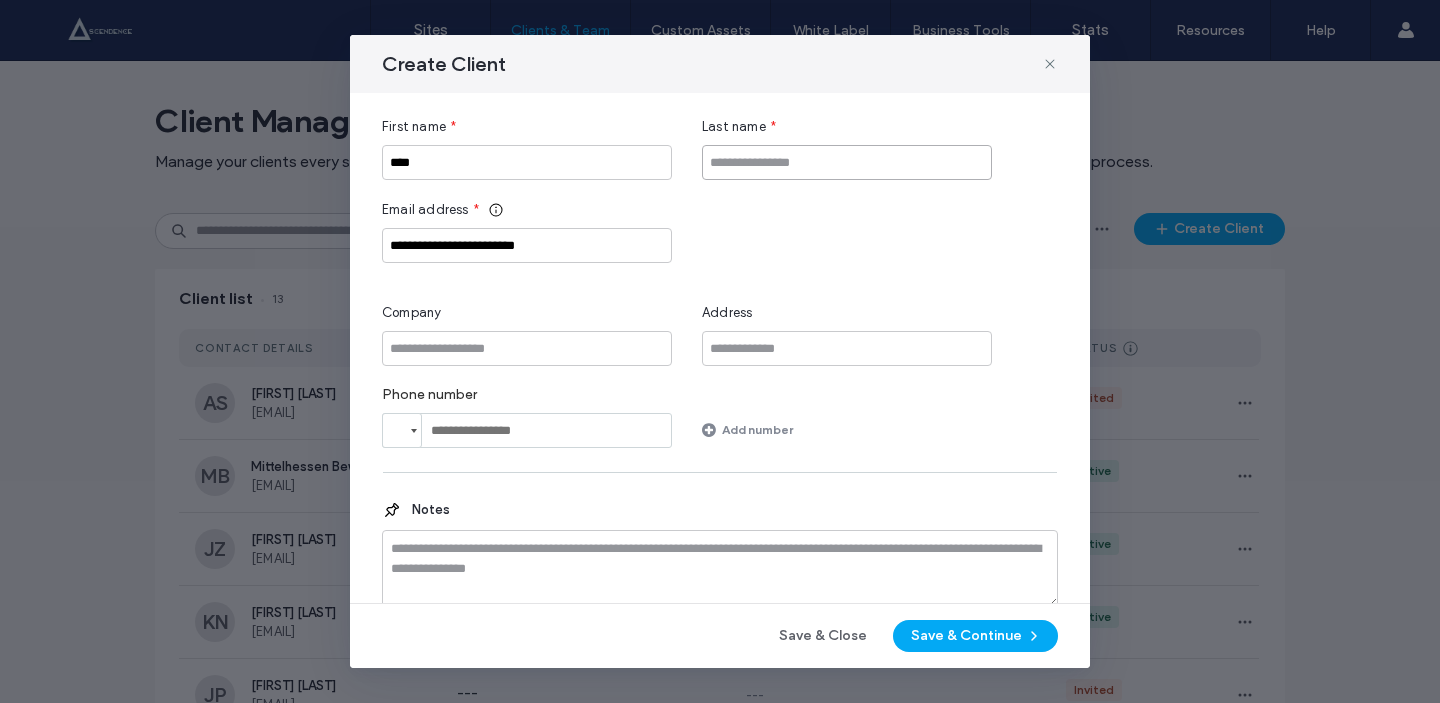 click at bounding box center [847, 162] 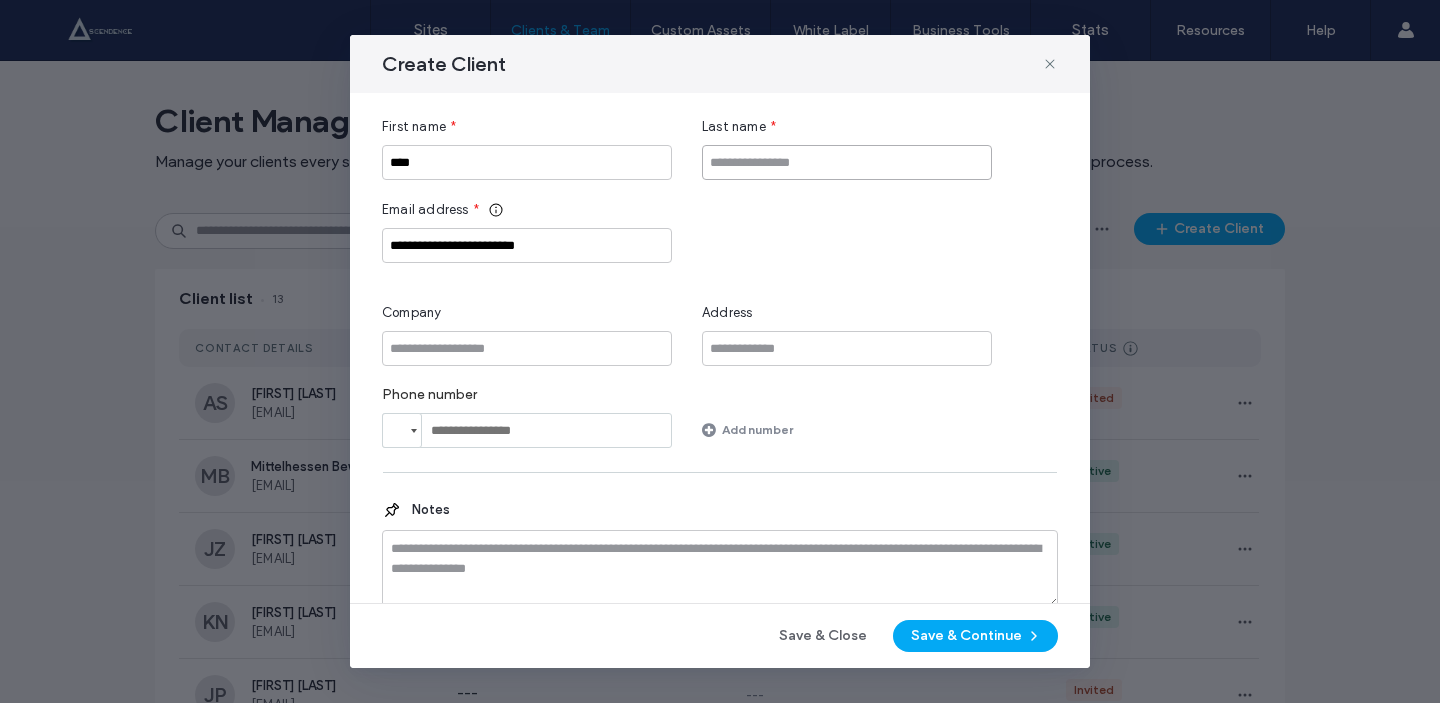 paste on "**********" 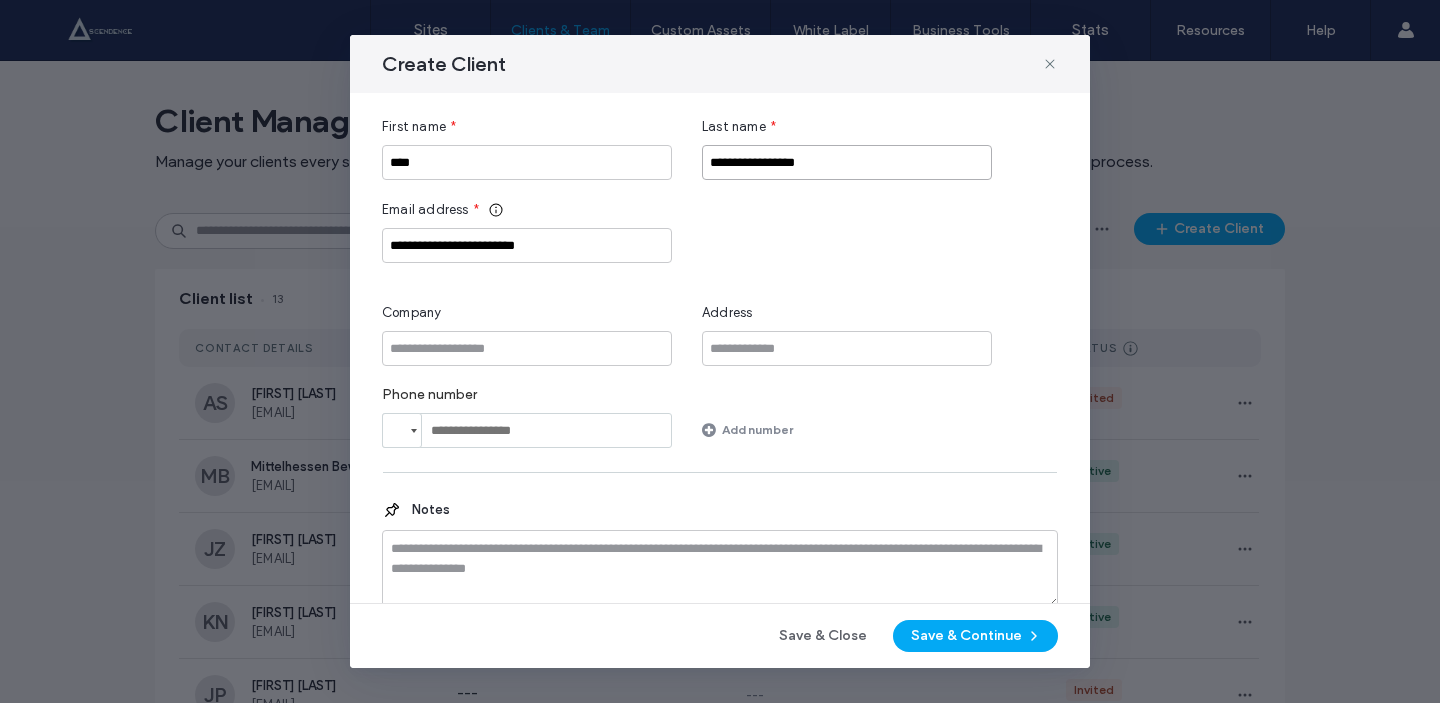click on "**********" at bounding box center (847, 162) 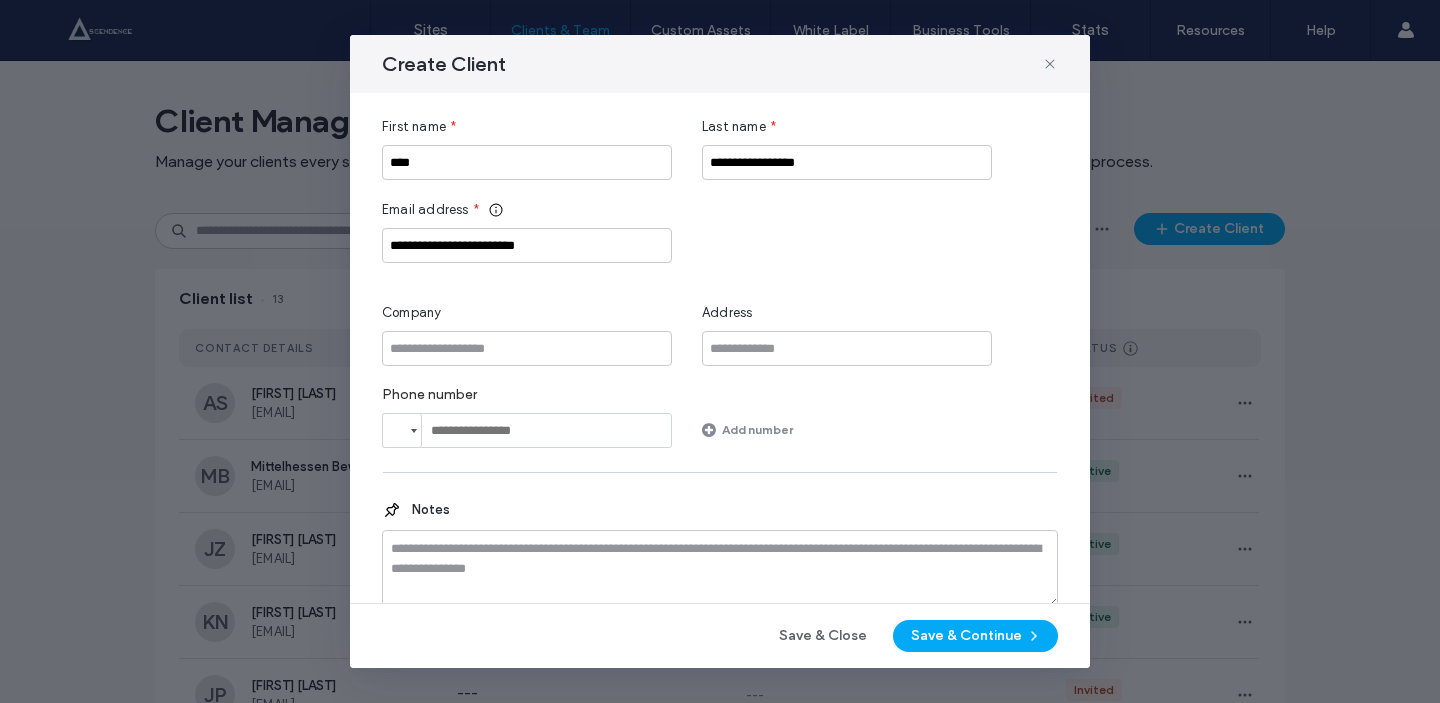 click on "**********" at bounding box center (720, 231) 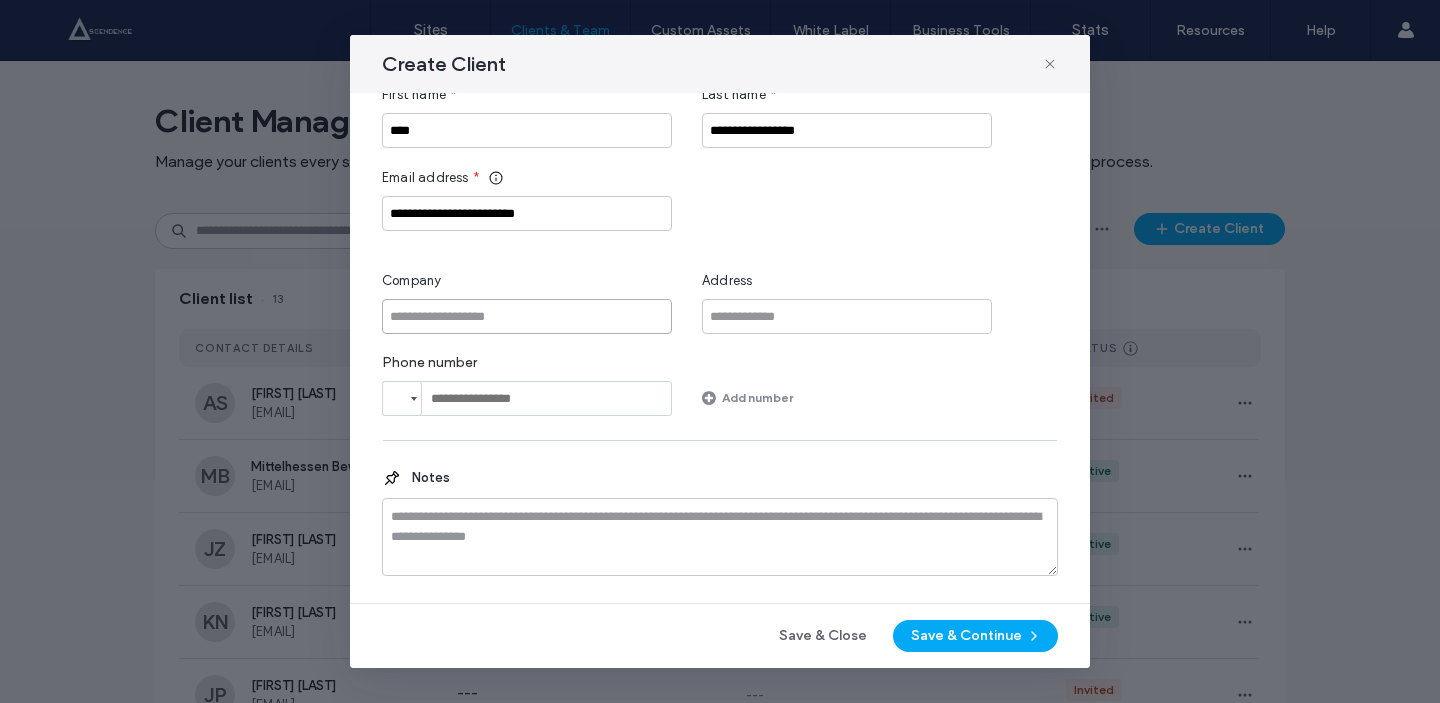 click at bounding box center [527, 316] 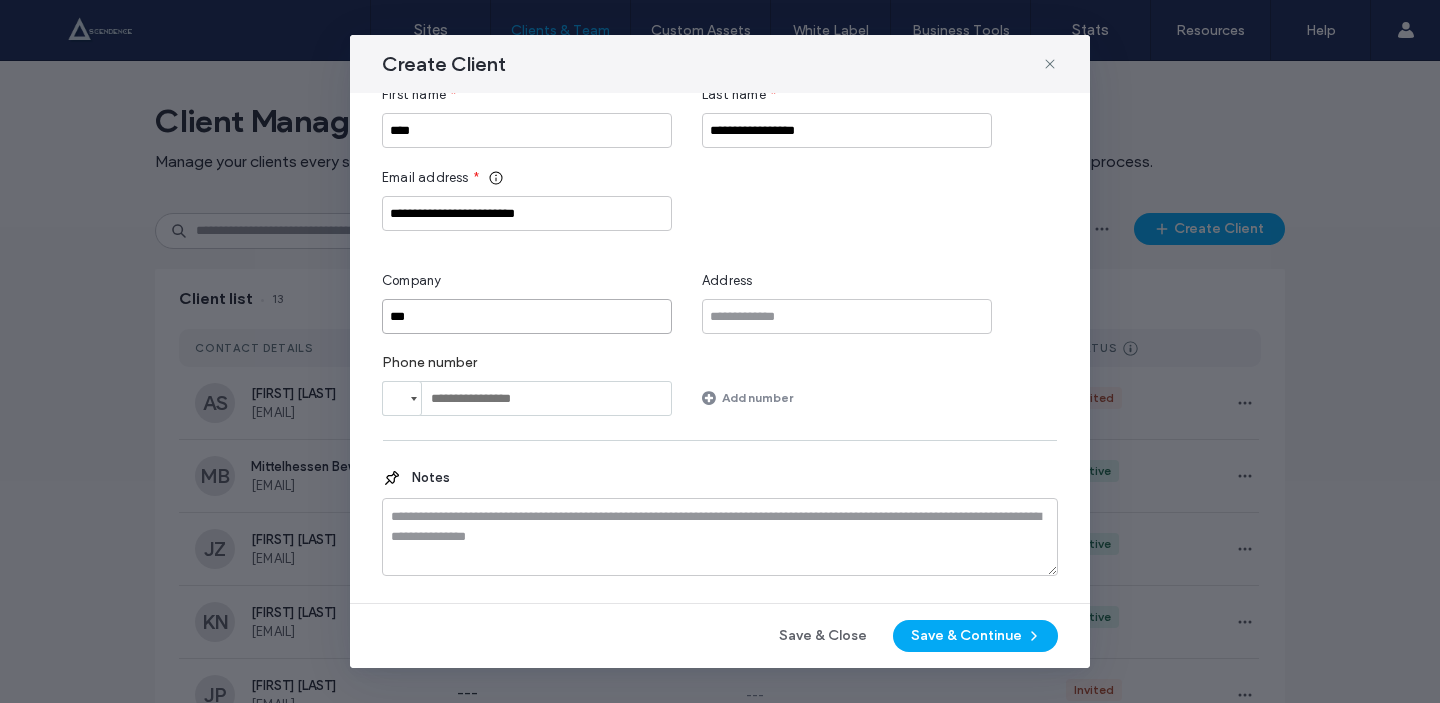 type on "***" 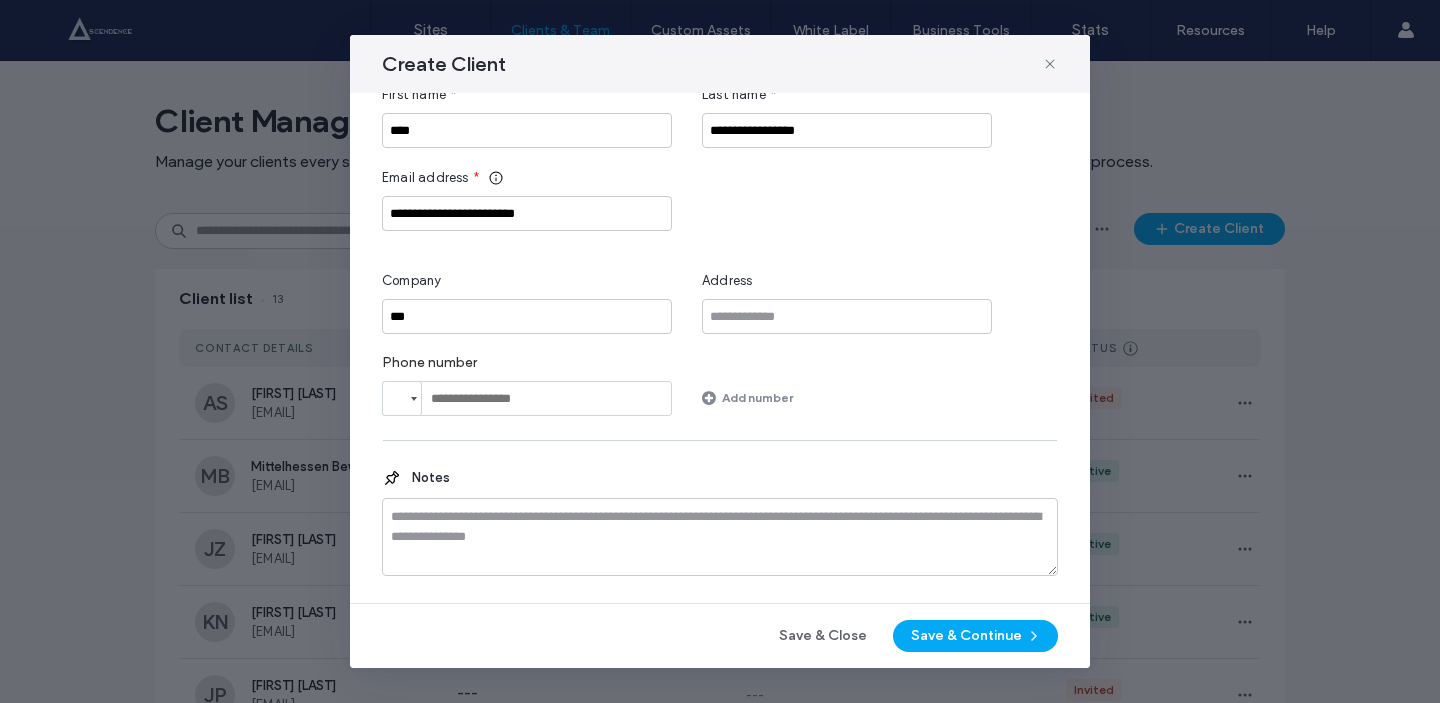 click on "**********" at bounding box center (720, 250) 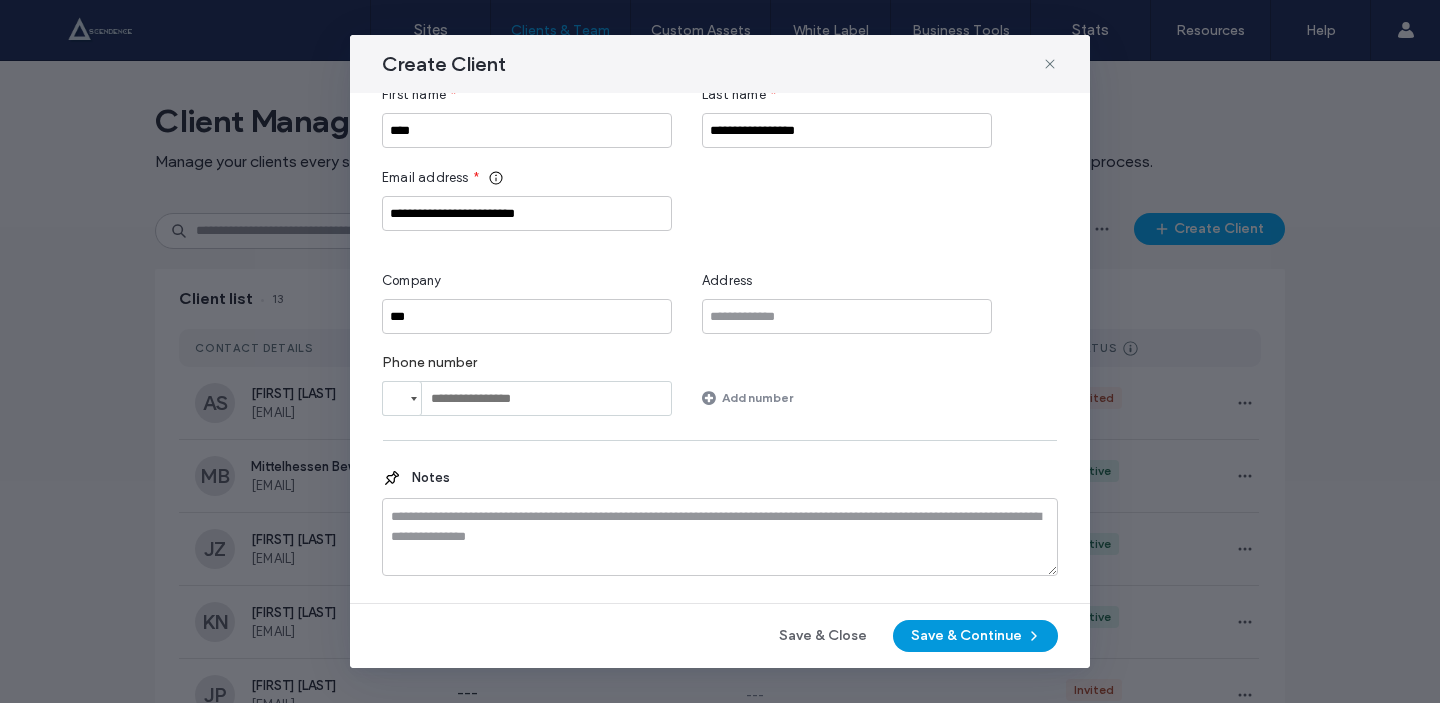 click on "Save & Continue" at bounding box center (975, 636) 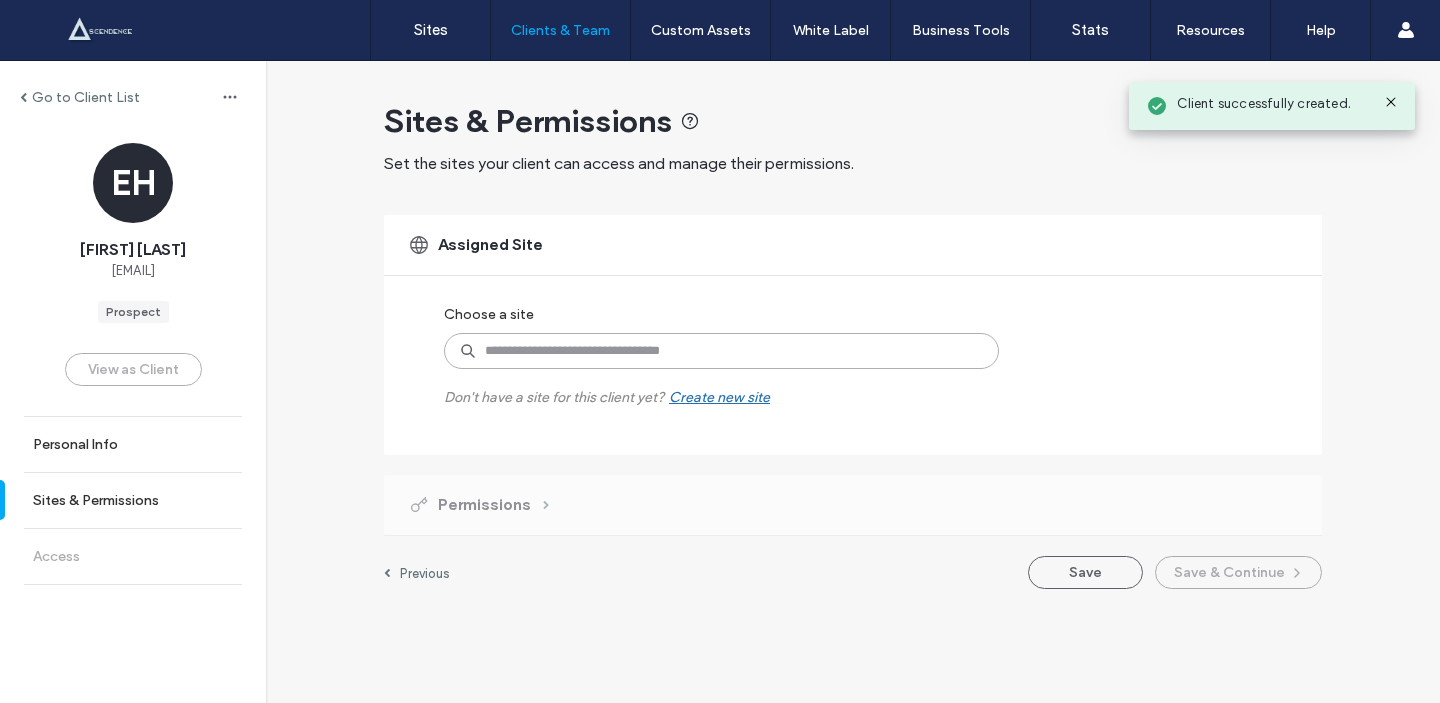 click at bounding box center [721, 351] 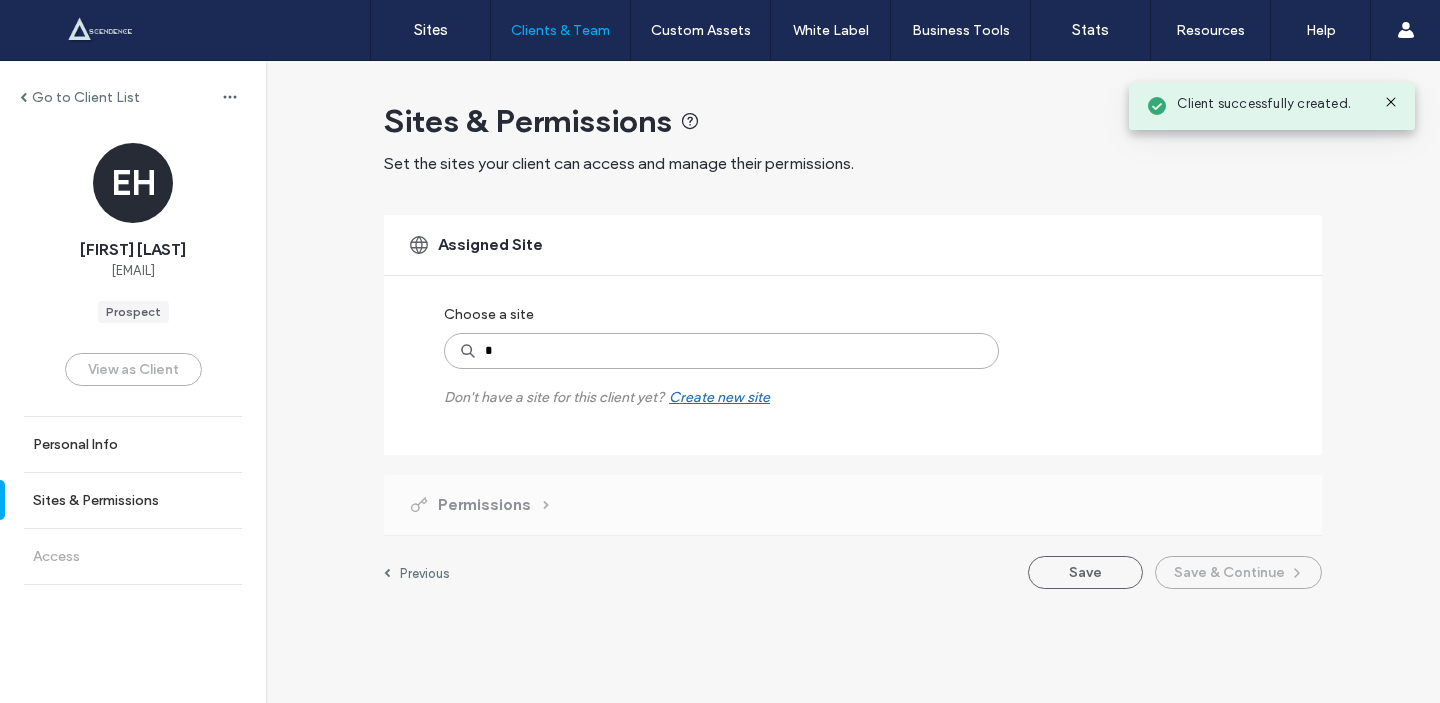 type on "**" 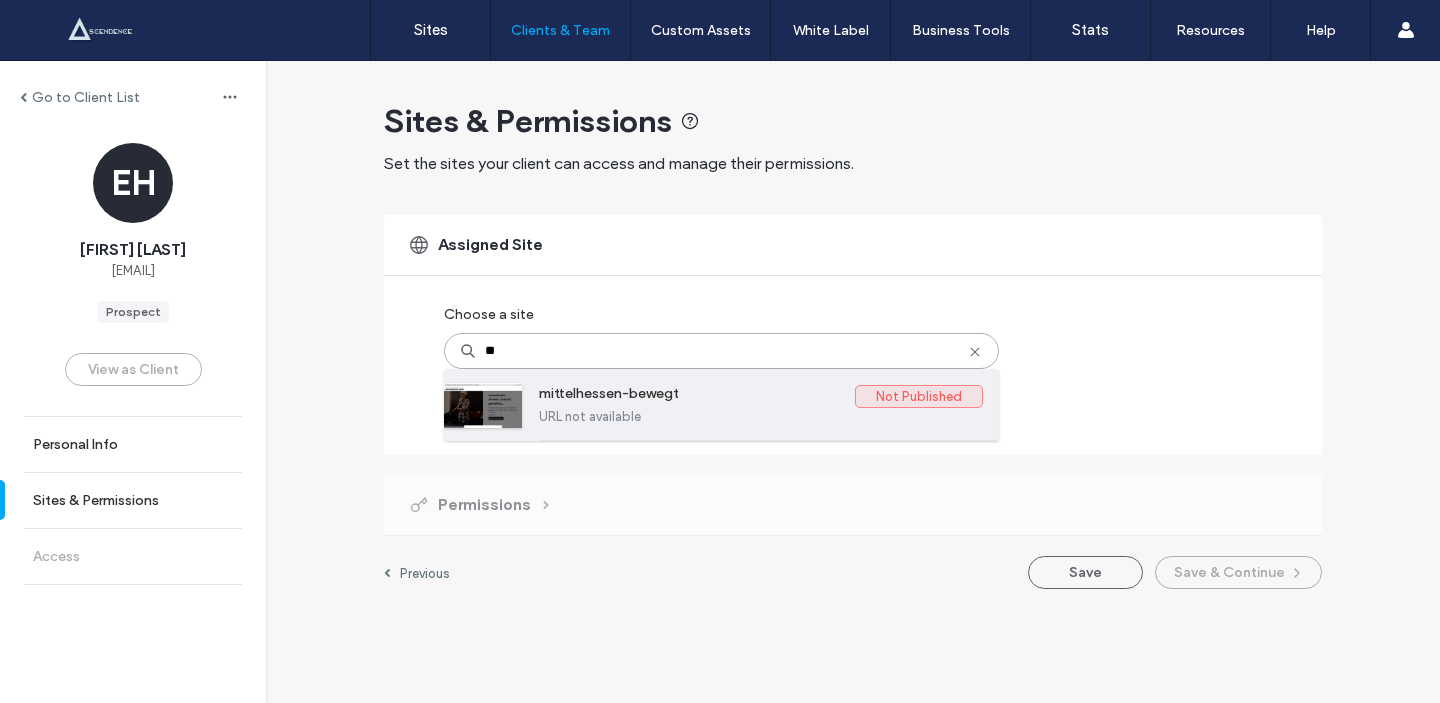 click on "URL not available" at bounding box center [761, 416] 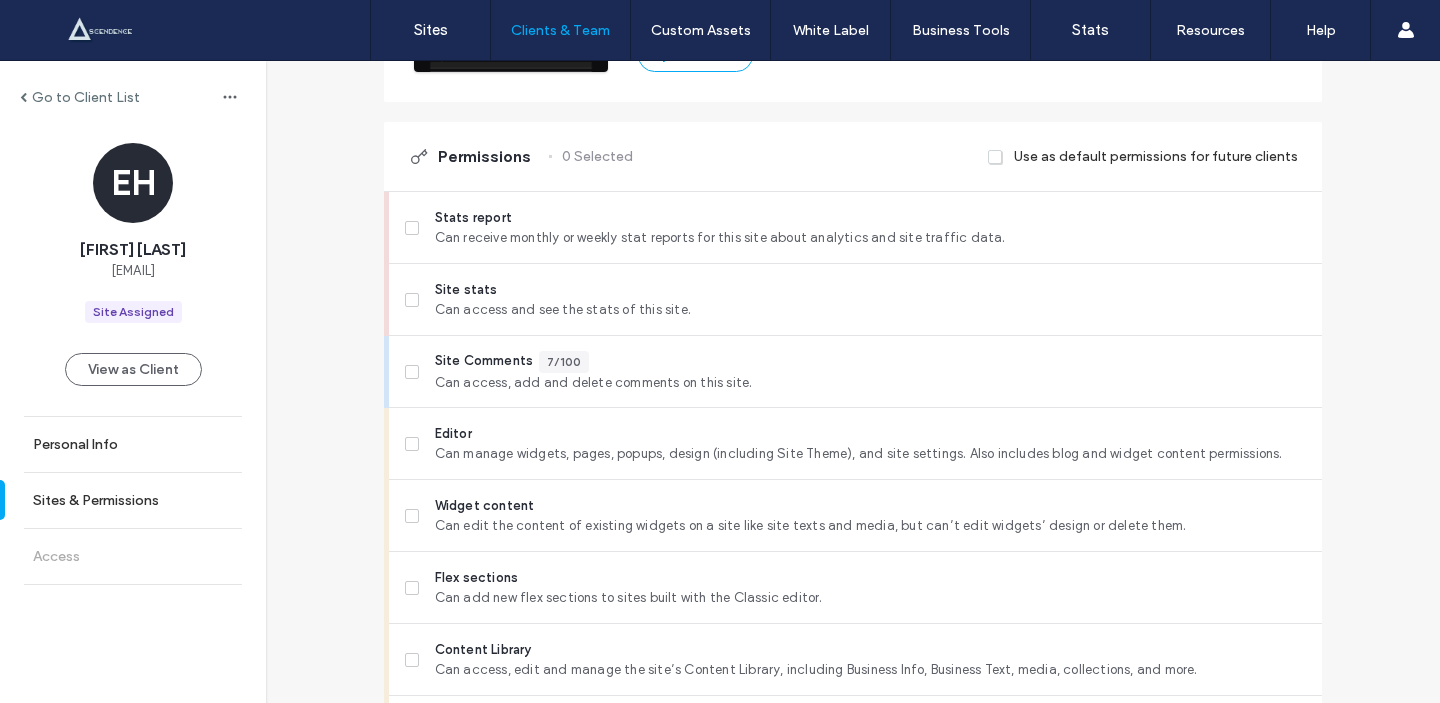 scroll, scrollTop: 480, scrollLeft: 0, axis: vertical 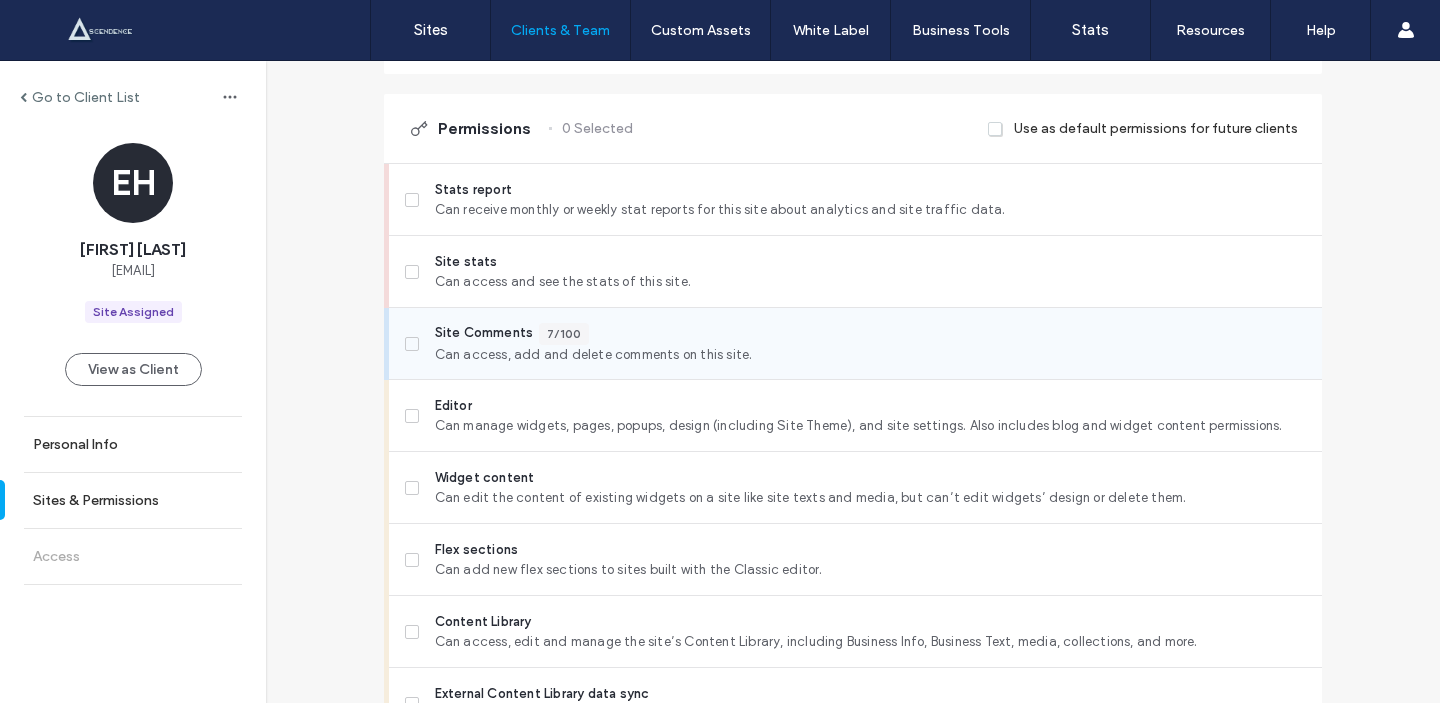 click on "Can access, add and delete comments on this site." at bounding box center [870, 355] 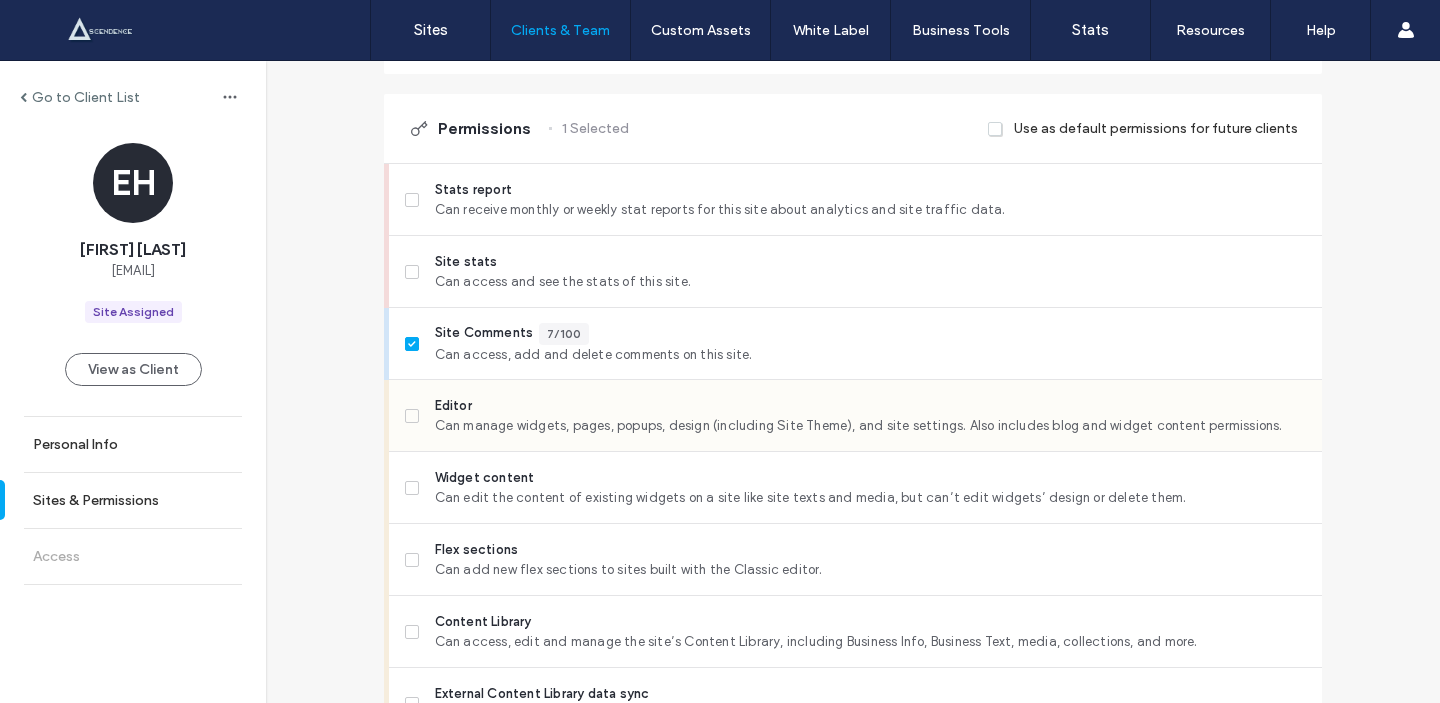 click on "Can manage widgets, pages, popups, design (including Site Theme), and site settings. Also includes blog and widget content permissions." at bounding box center [870, 426] 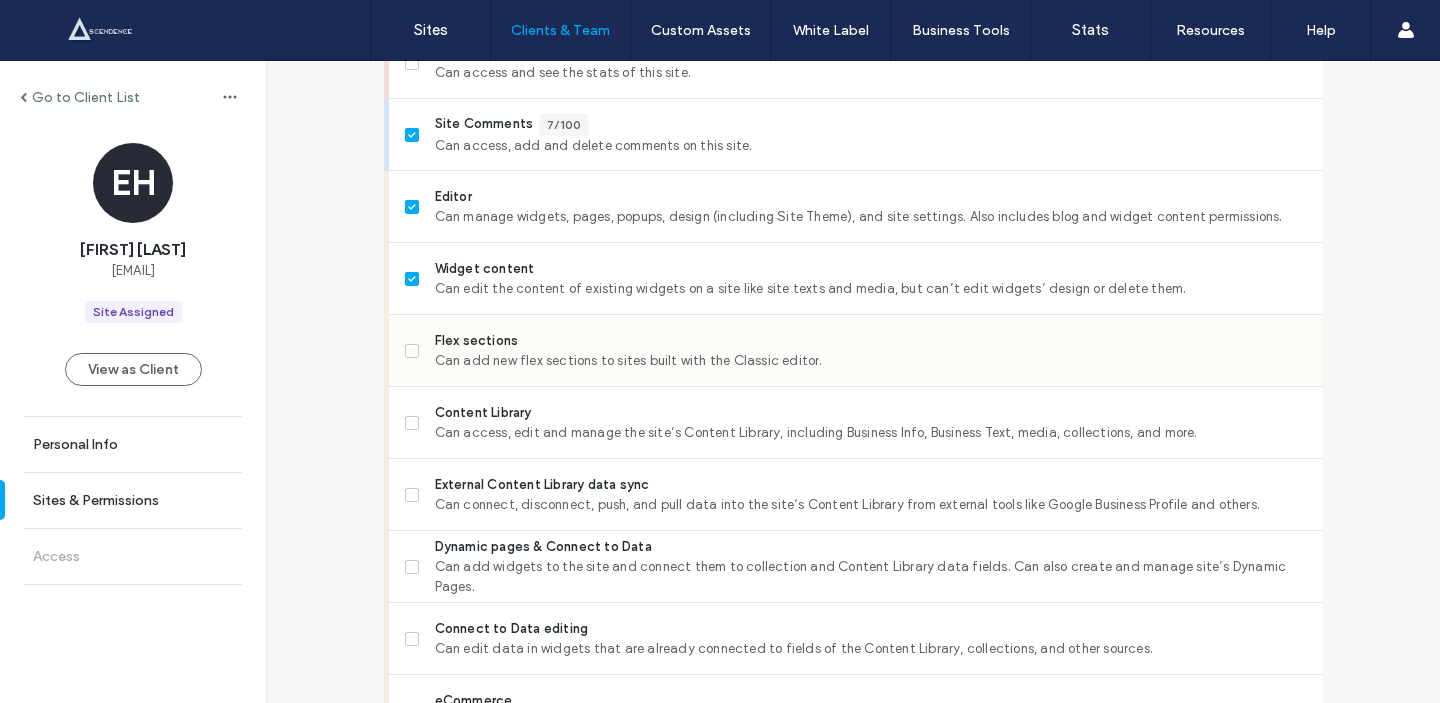click on "Flex sections" at bounding box center [870, 341] 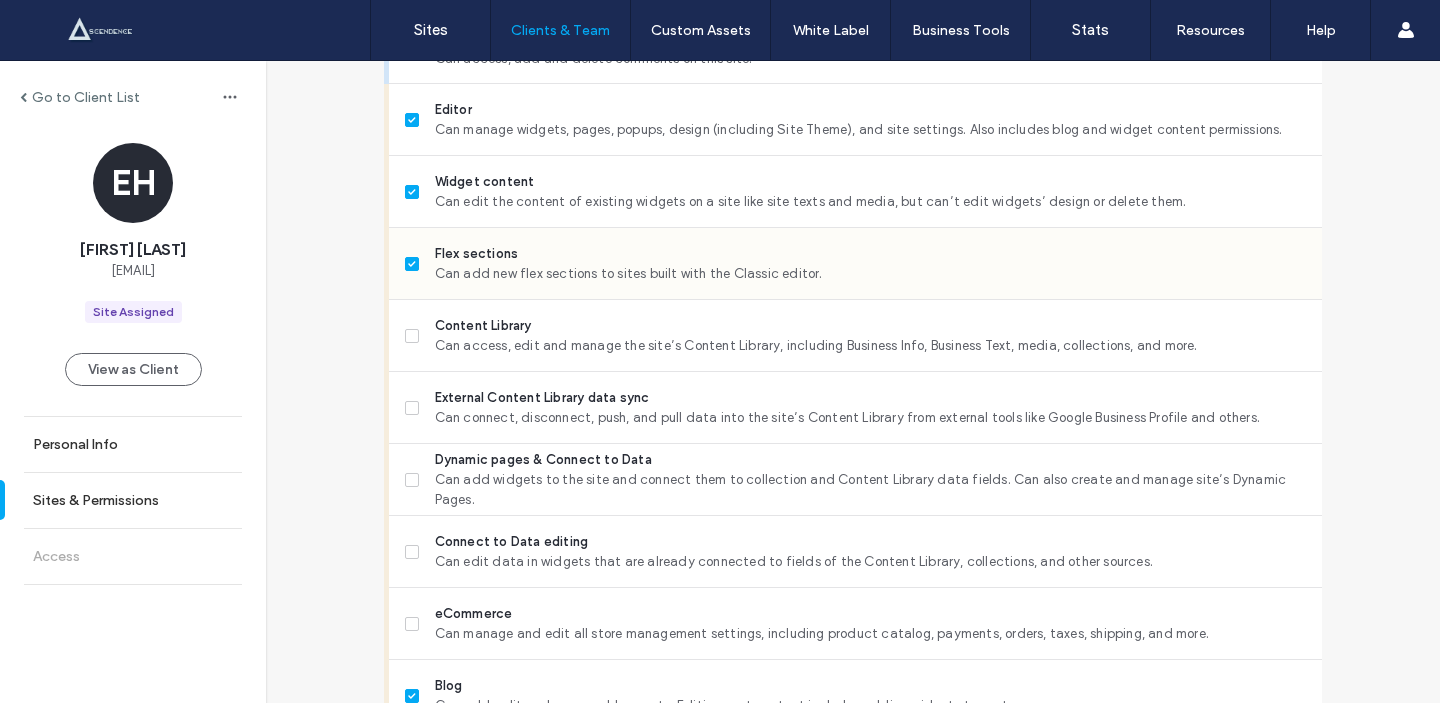 scroll, scrollTop: 833, scrollLeft: 0, axis: vertical 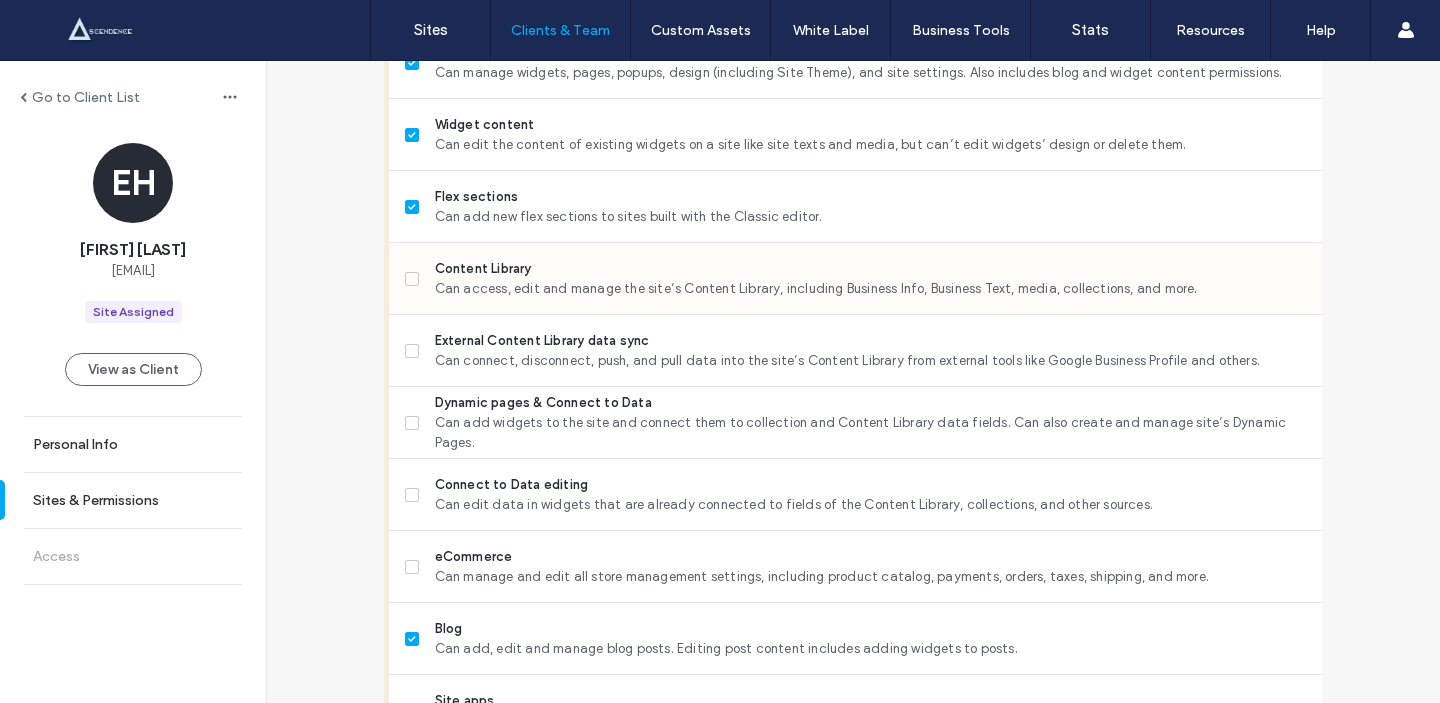click on "Can access, edit and manage the site’s Content Library, including Business Info, Business Text, media, collections, and more." at bounding box center [870, 289] 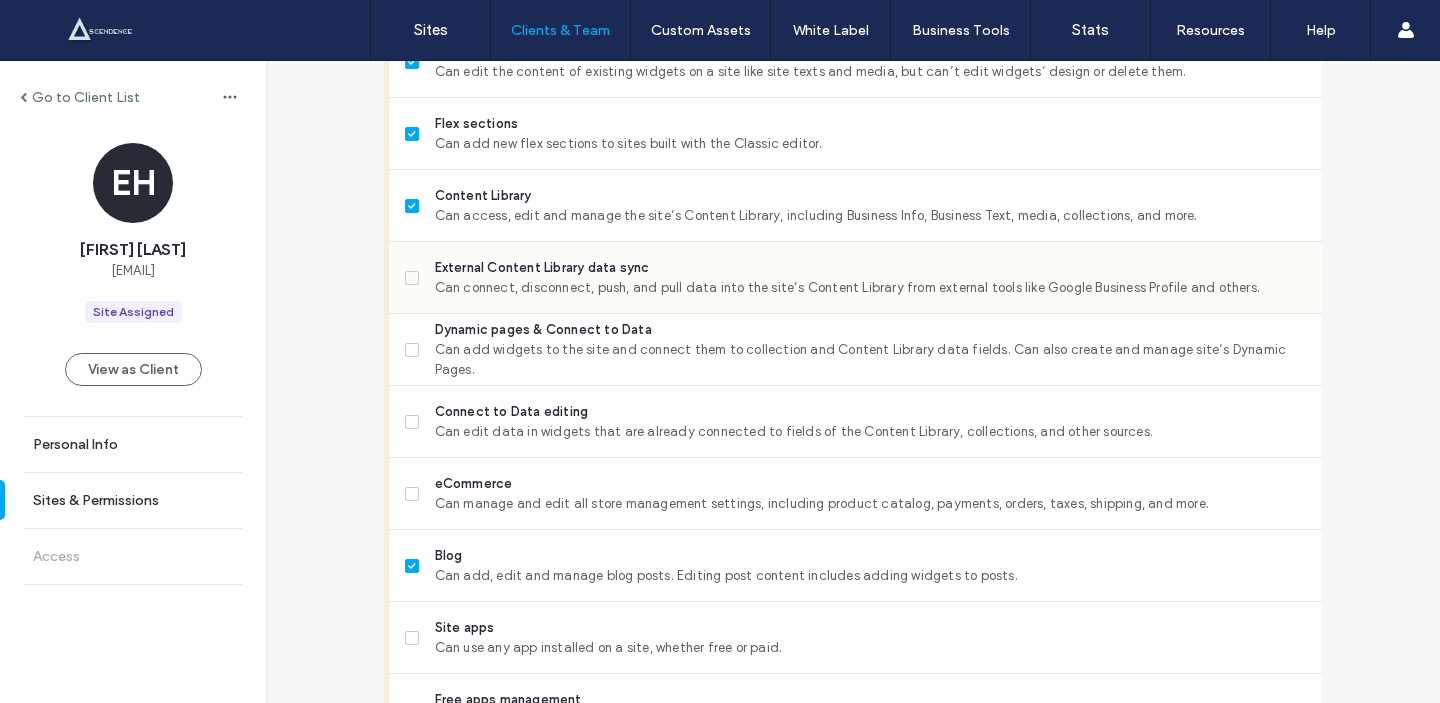 scroll, scrollTop: 909, scrollLeft: 0, axis: vertical 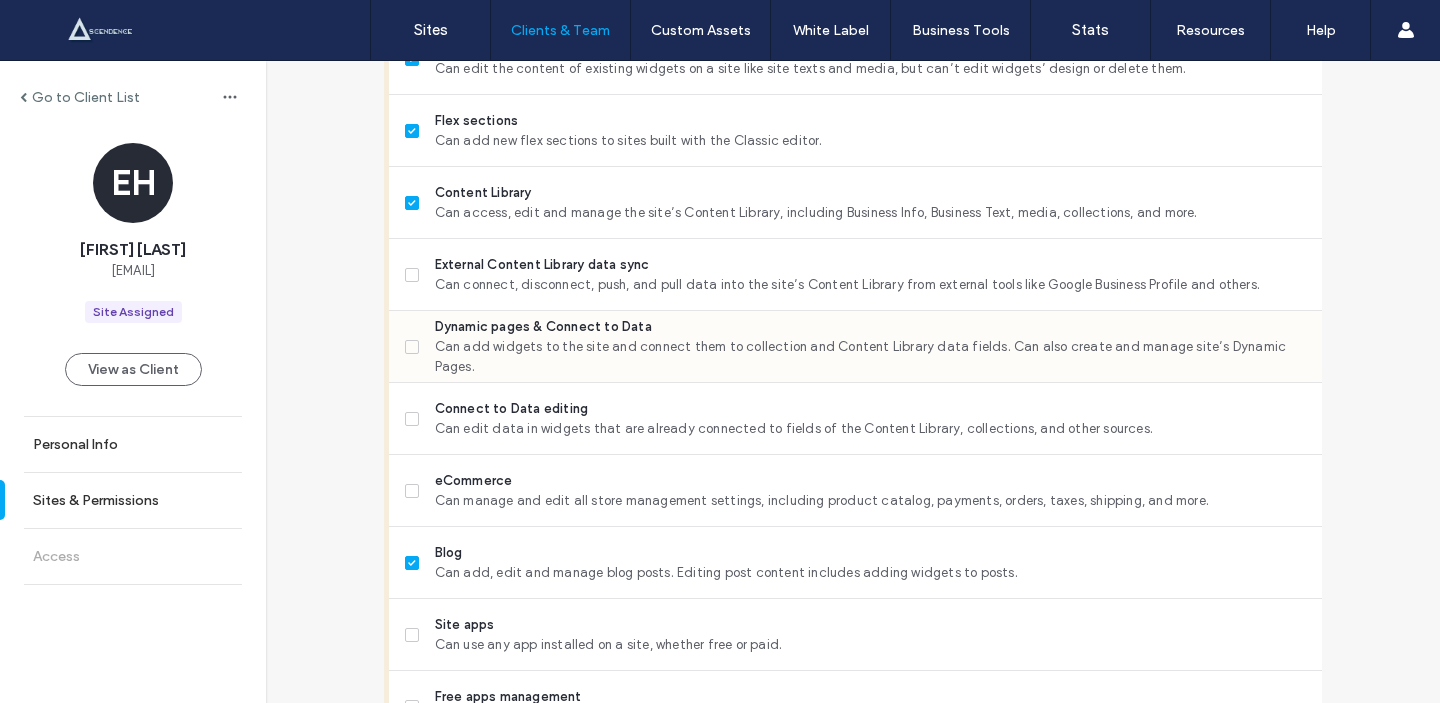 click on "Dynamic pages & Connect to Data Can add widgets to the site and connect them to collection and Content Library data fields. Can also create and manage site’s Dynamic Pages." at bounding box center [863, 346] 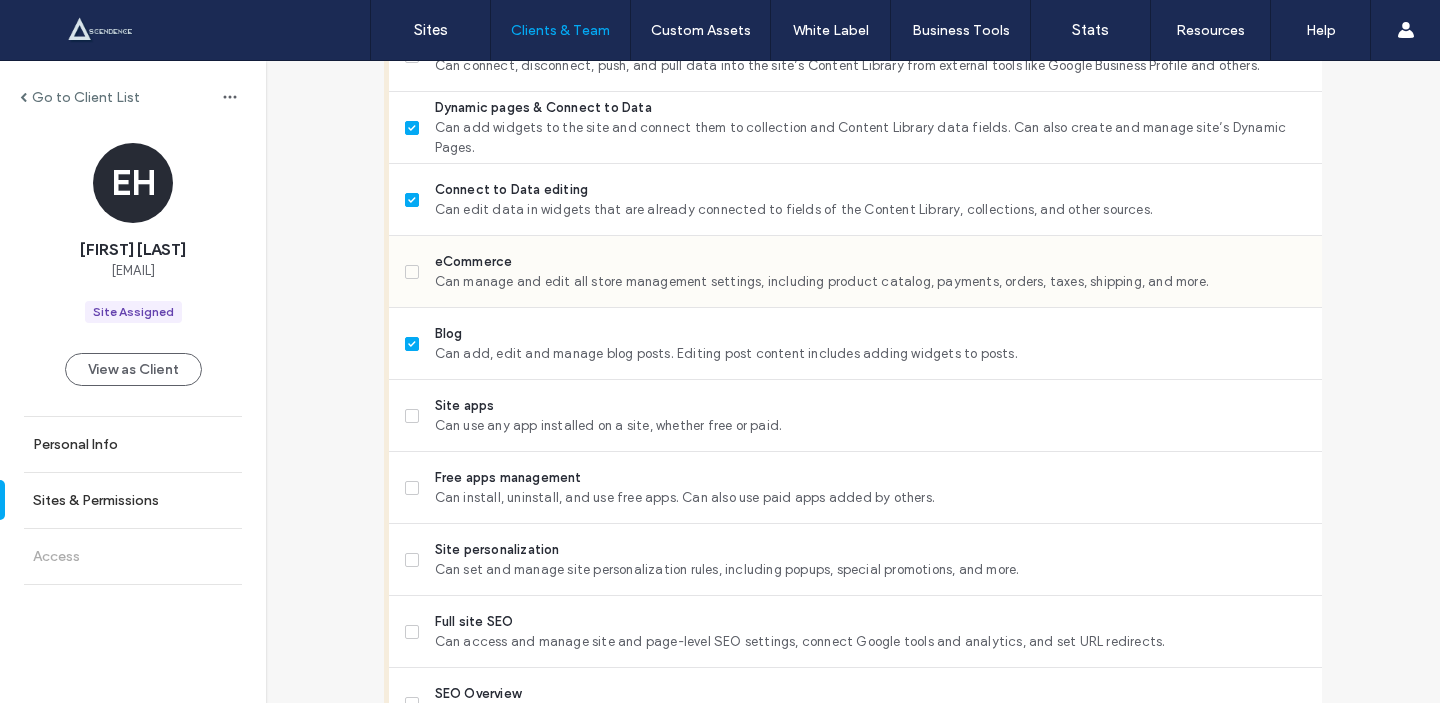 scroll, scrollTop: 1146, scrollLeft: 0, axis: vertical 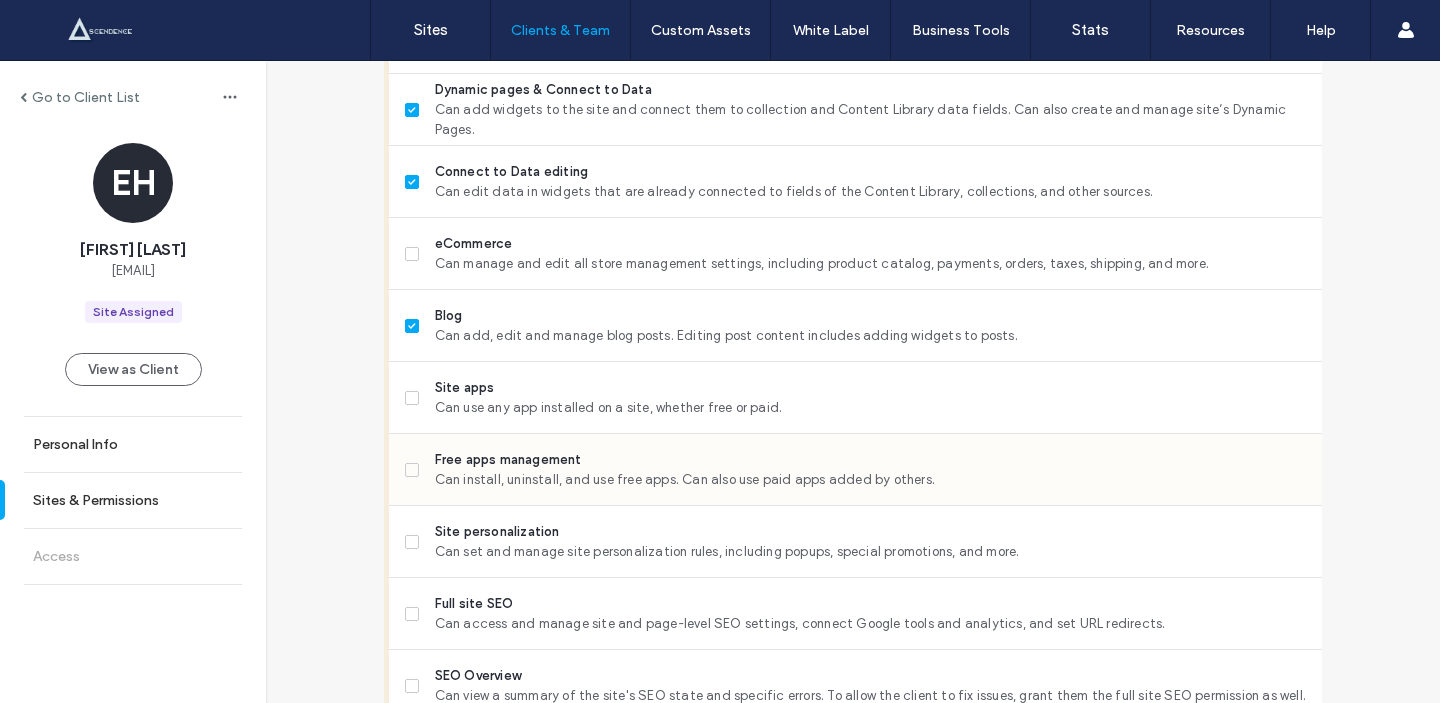click on "Can install, uninstall, and use free apps. Can also use paid apps added by others." at bounding box center (870, 480) 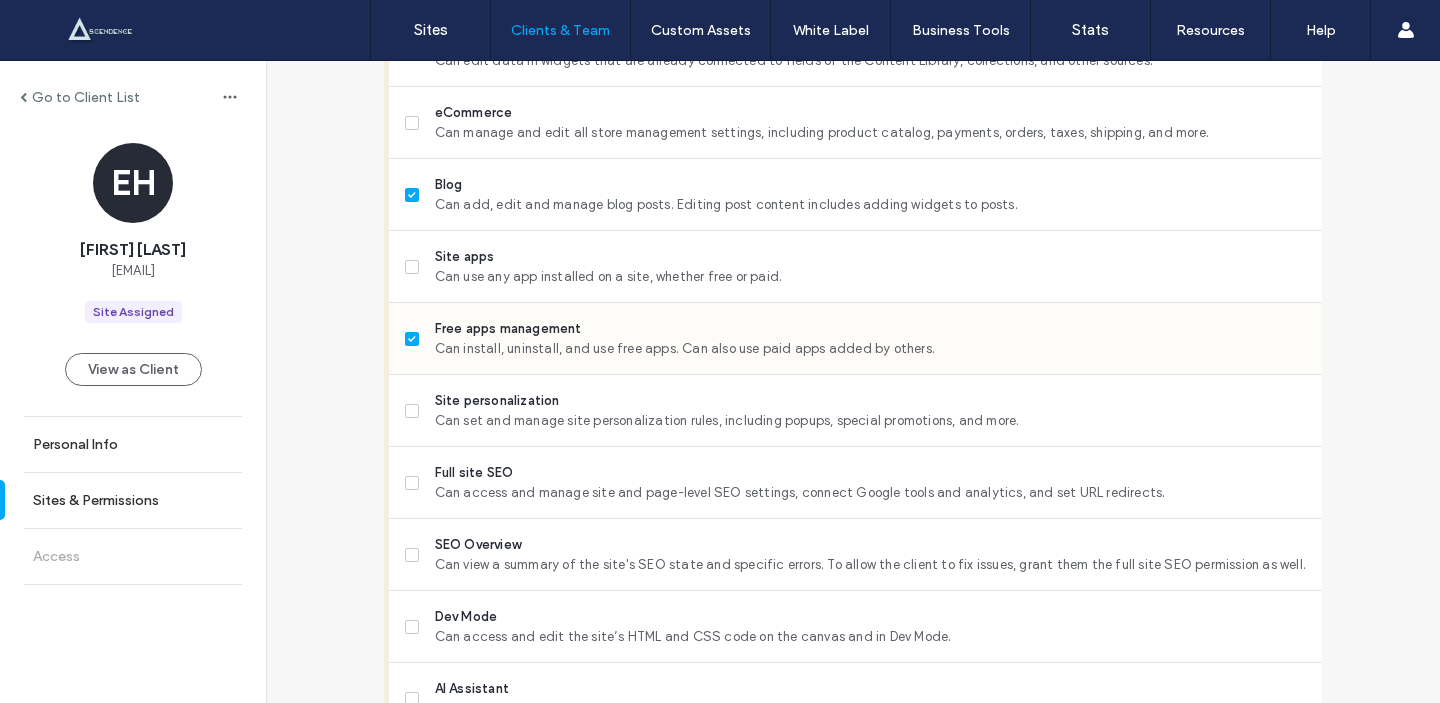scroll, scrollTop: 1278, scrollLeft: 0, axis: vertical 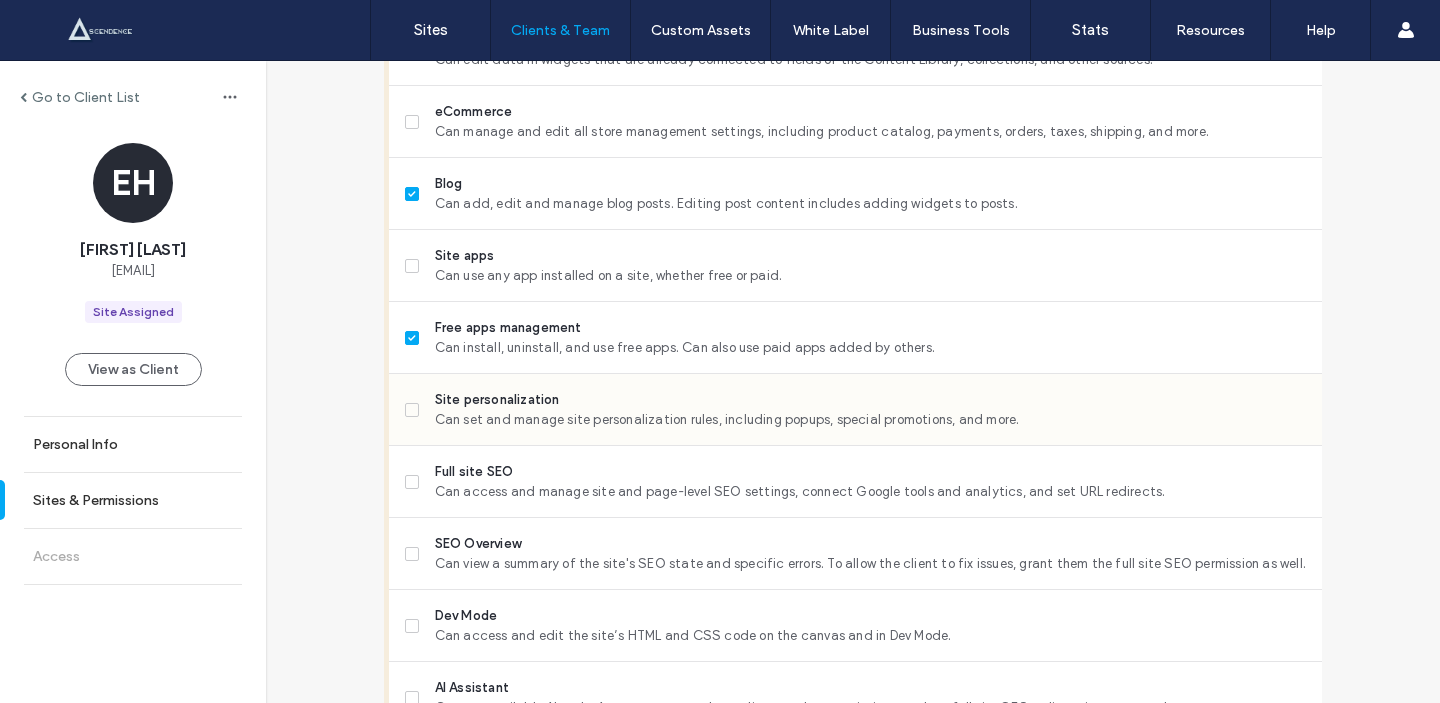 click on "Can set and manage site personalization rules, including popups, special promotions, and more." at bounding box center (870, 420) 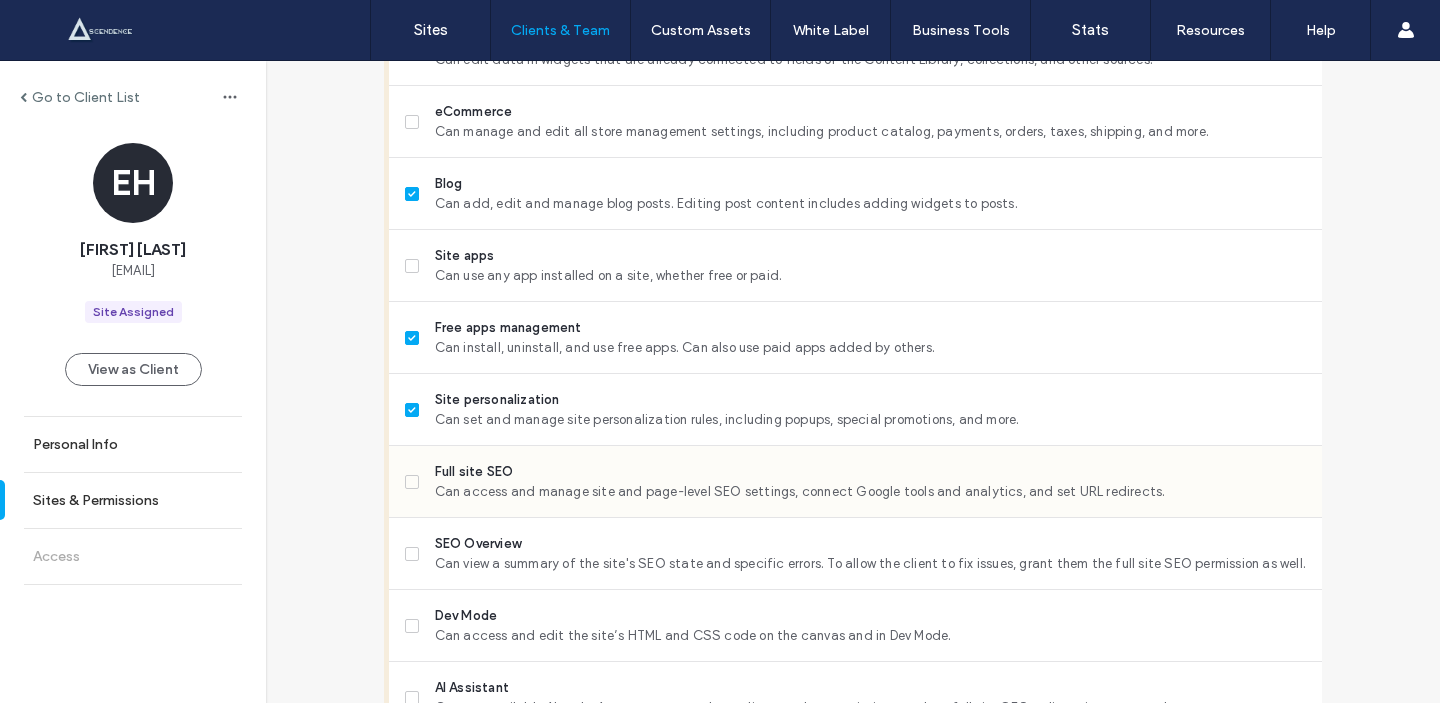 click on "Can access and manage site and page-level SEO settings, connect Google tools and analytics, and set URL redirects." at bounding box center (870, 492) 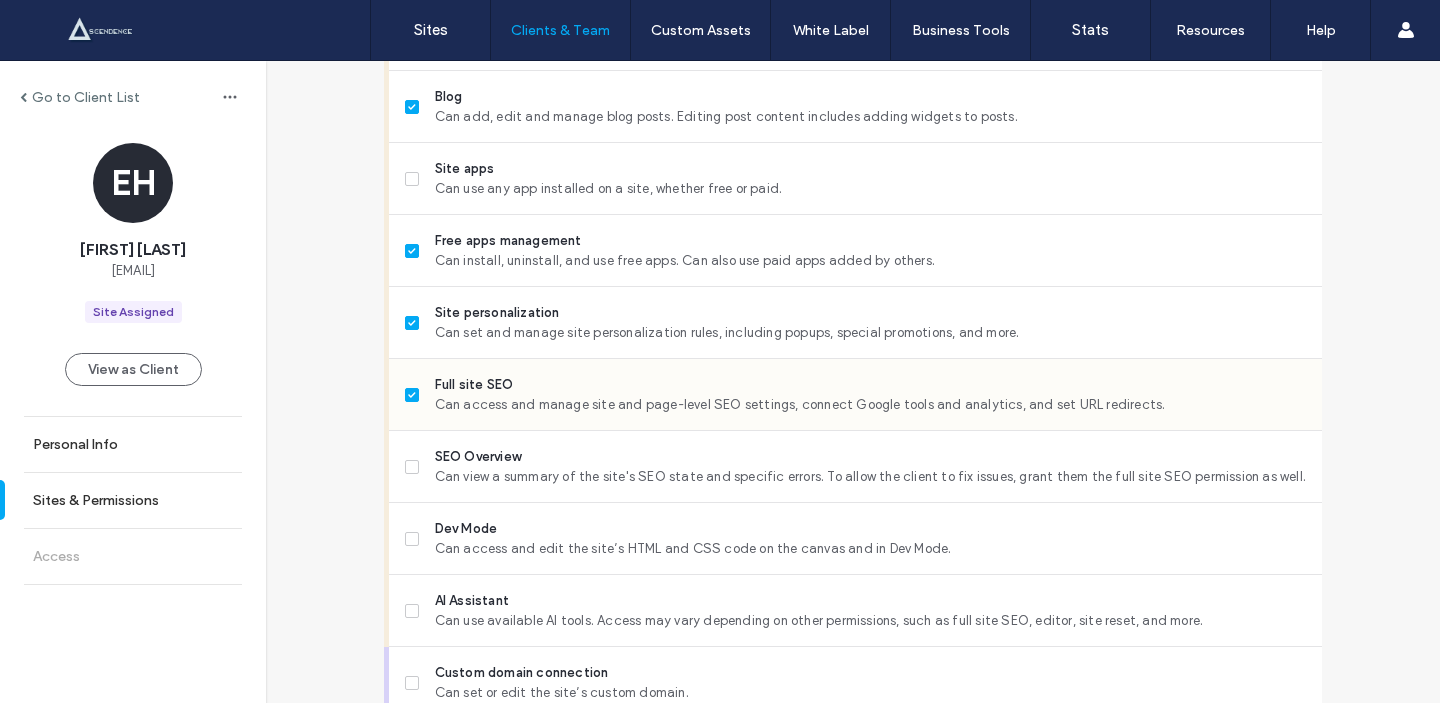 scroll, scrollTop: 1366, scrollLeft: 0, axis: vertical 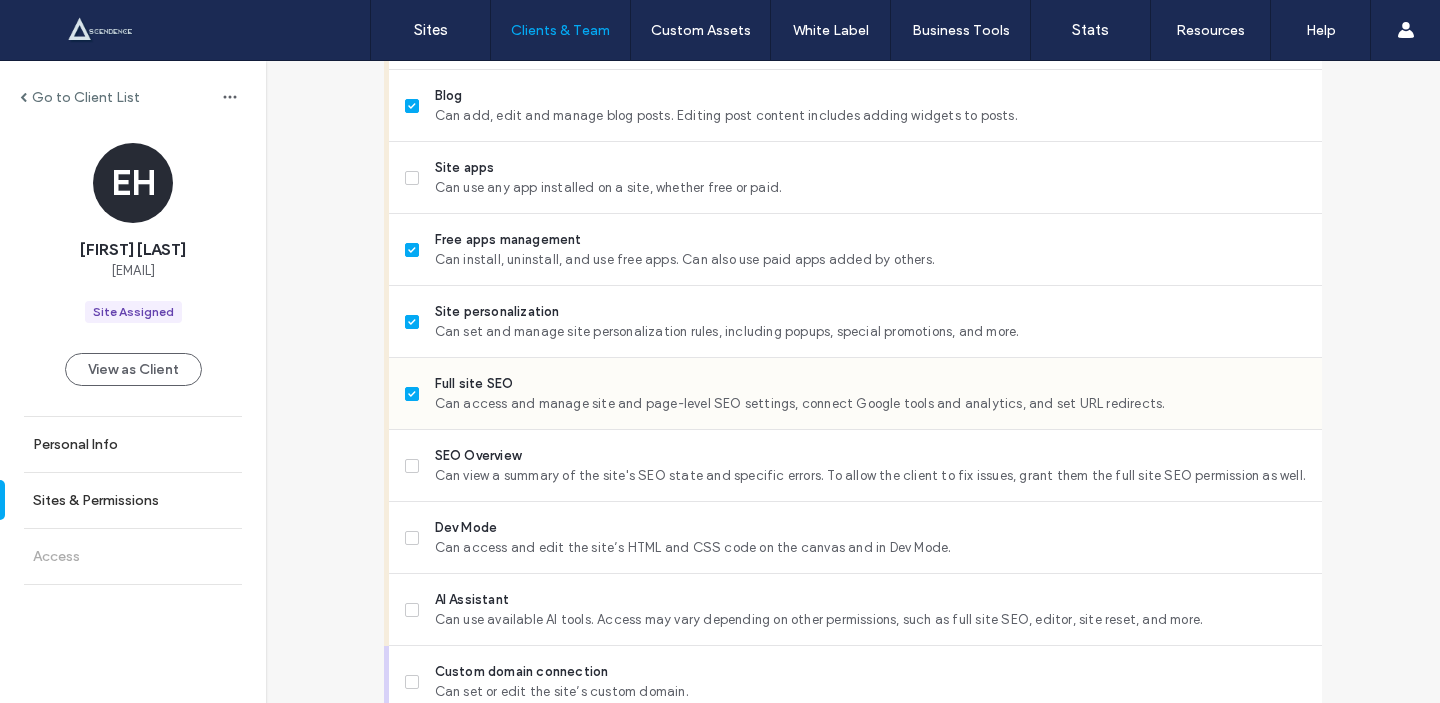 click on "SEO Overview Can view a summary of the site's SEO state and specific errors. To allow the client to fix issues, grant them the full site SEO permission as well." at bounding box center [863, 465] 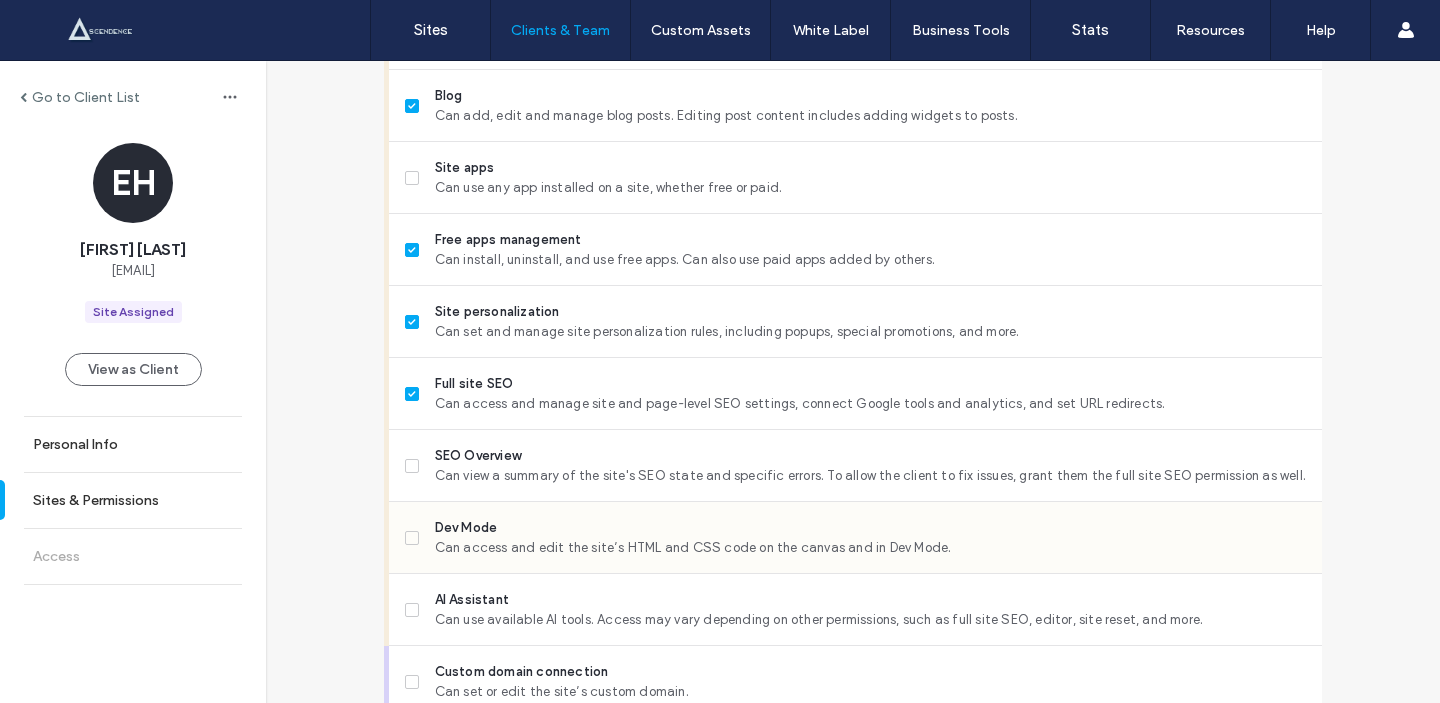 click on "Can access and edit the site’s HTML and CSS code on the canvas and in Dev Mode." at bounding box center [870, 548] 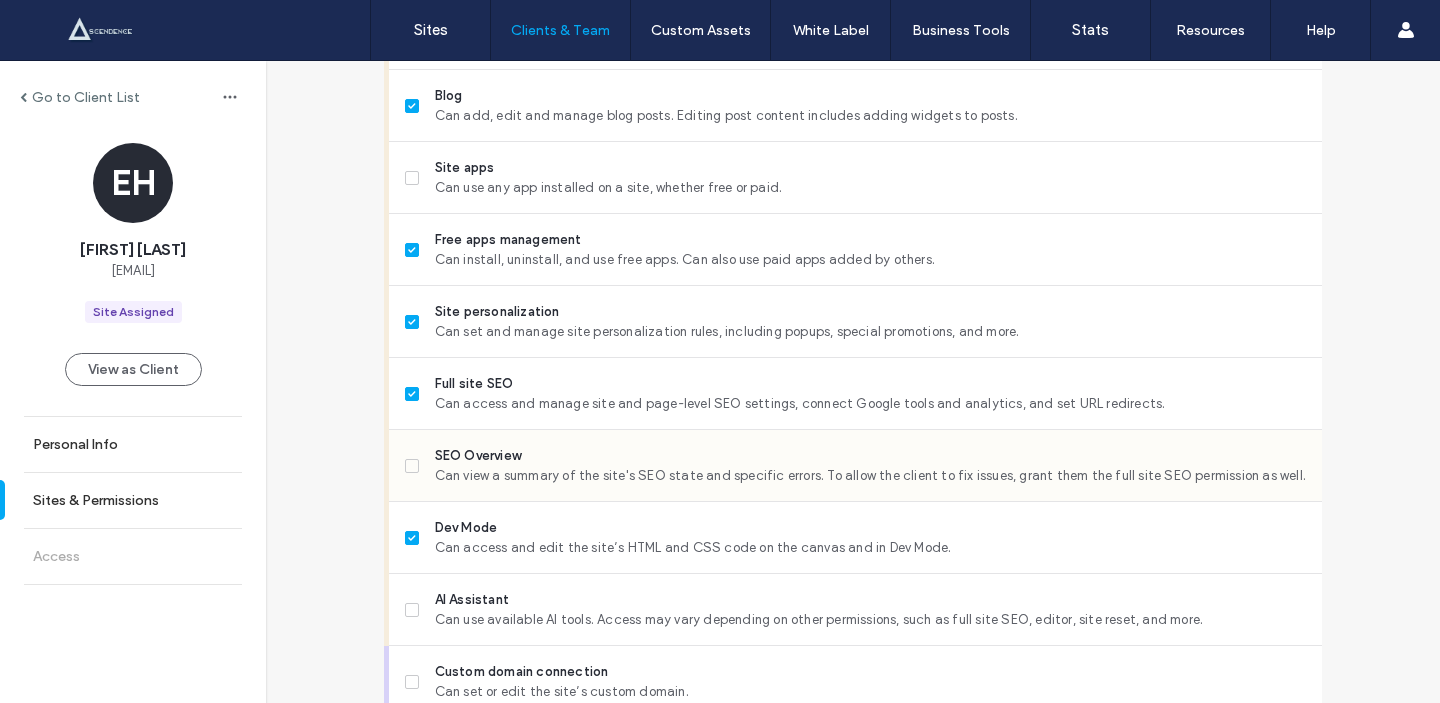 click on "SEO Overview" at bounding box center [870, 456] 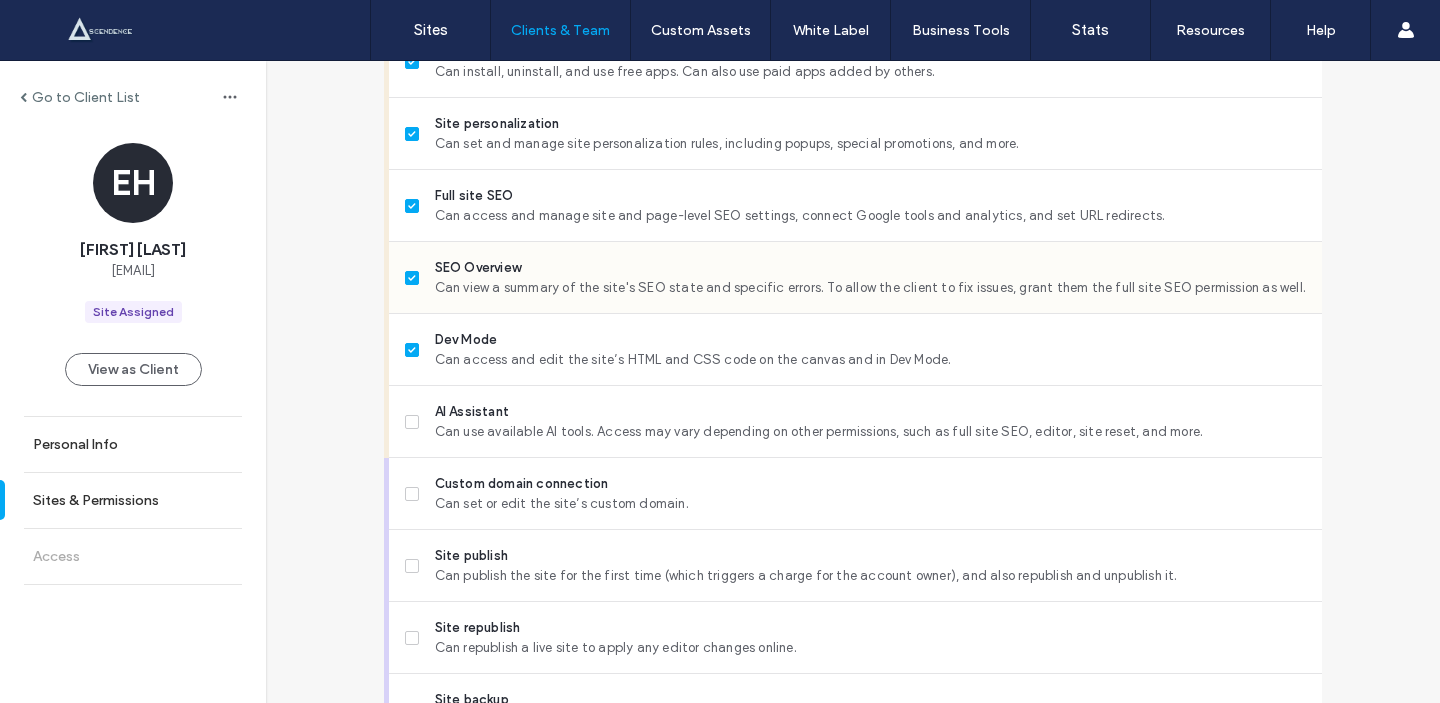 scroll, scrollTop: 1565, scrollLeft: 0, axis: vertical 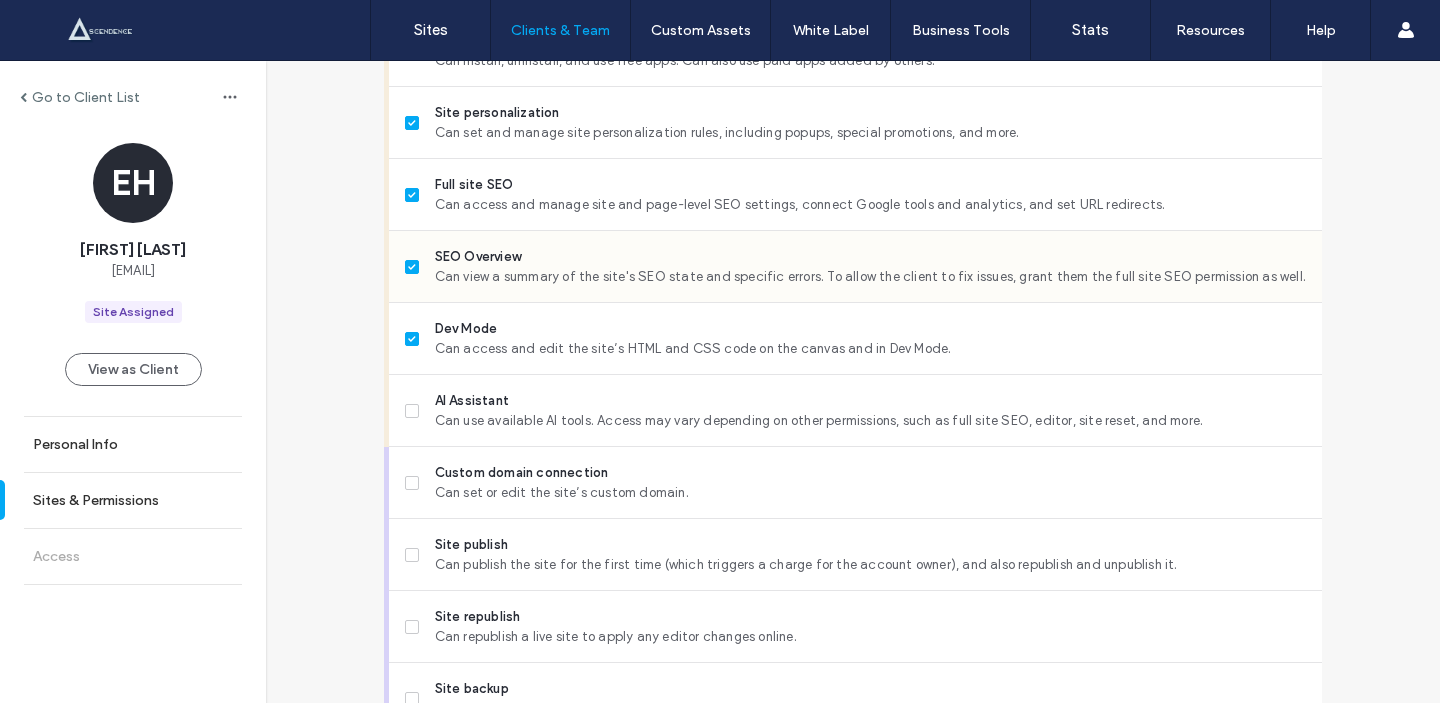 click at bounding box center [855, 446] 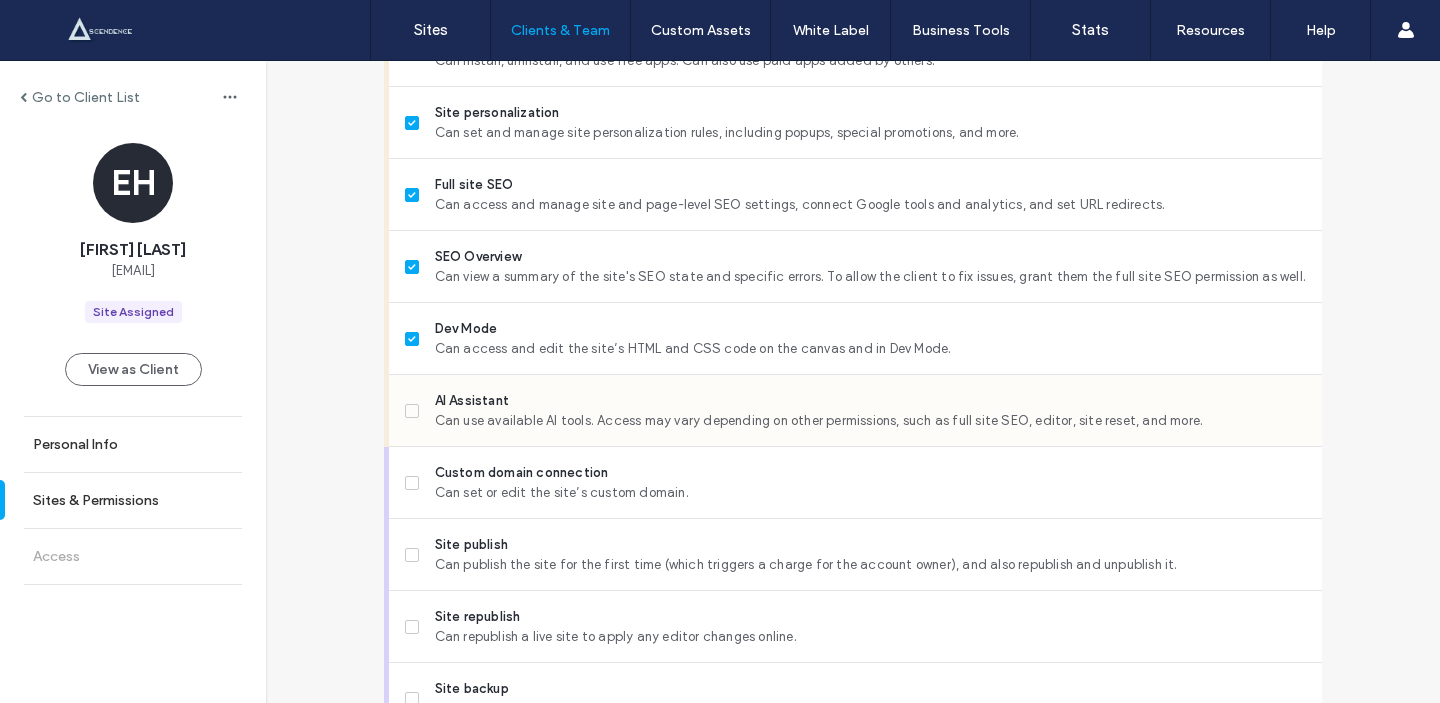 click on "Can use available AI tools. Access may vary depending on other permissions, such as full site SEO, editor, site reset, and more." at bounding box center (870, 421) 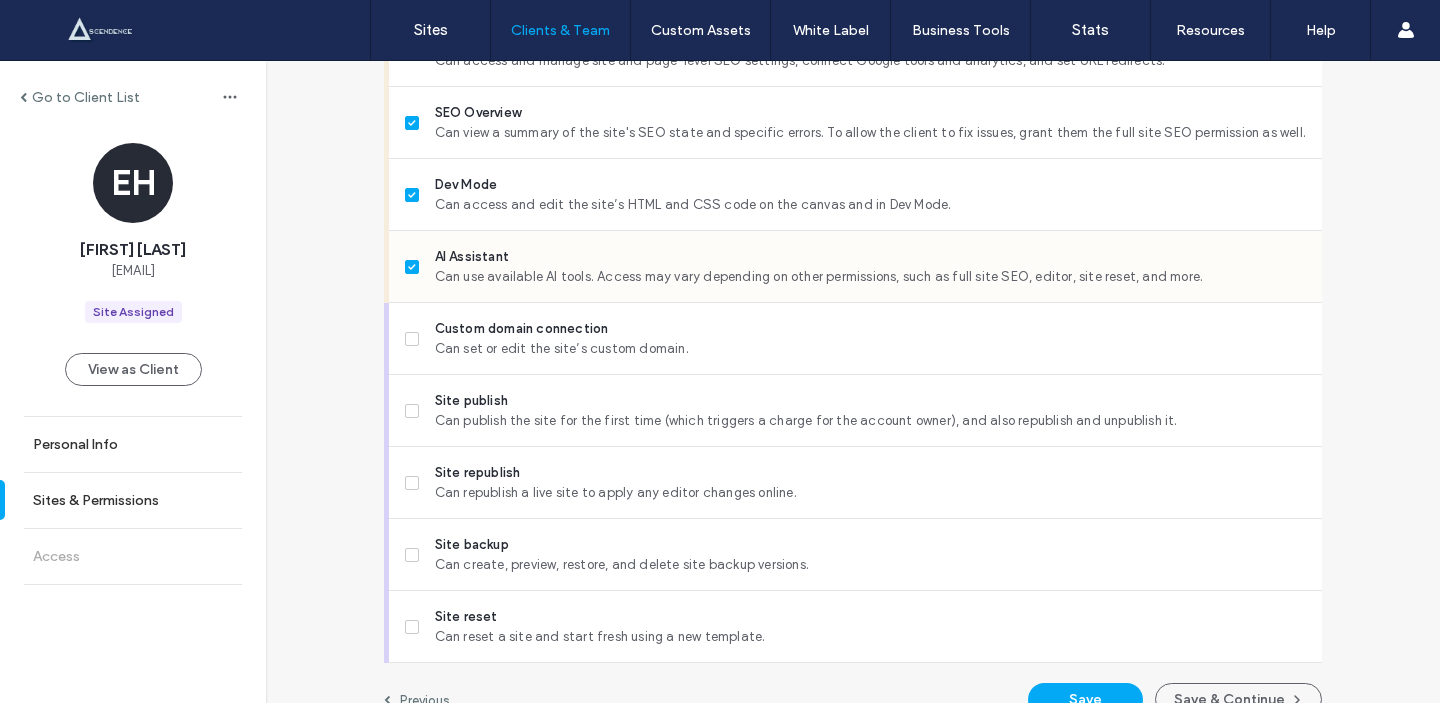 scroll, scrollTop: 1720, scrollLeft: 0, axis: vertical 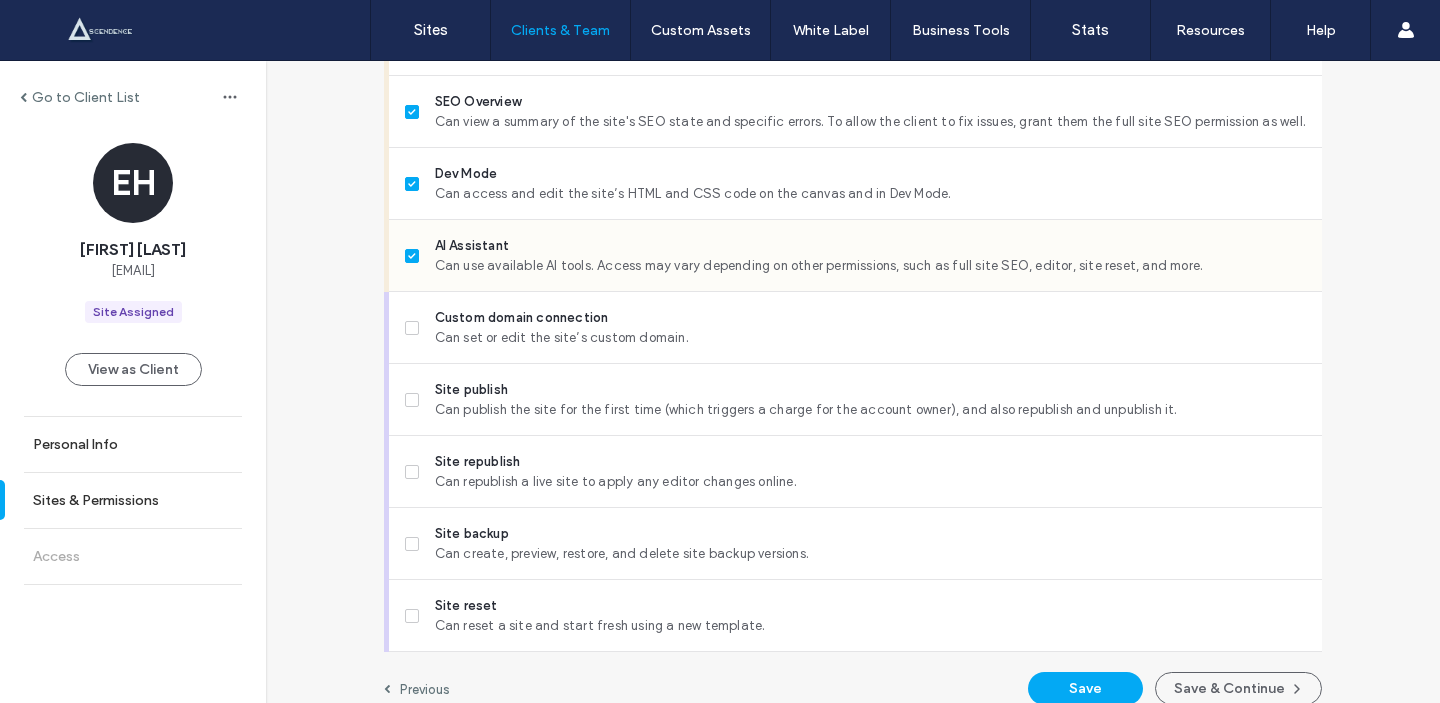 click on "Can publish the site for the first time (which triggers a charge for the account owner), and also republish and unpublish it." at bounding box center (870, 410) 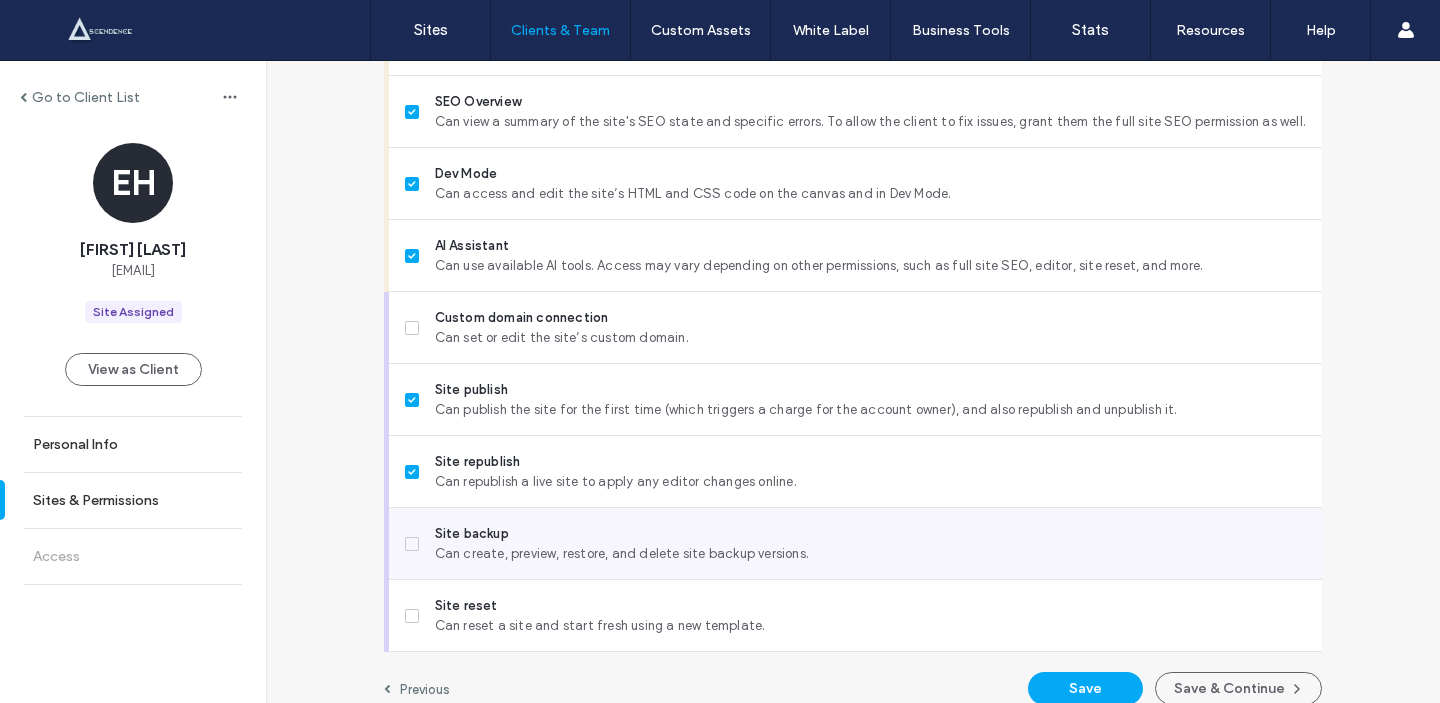 scroll, scrollTop: 1741, scrollLeft: 0, axis: vertical 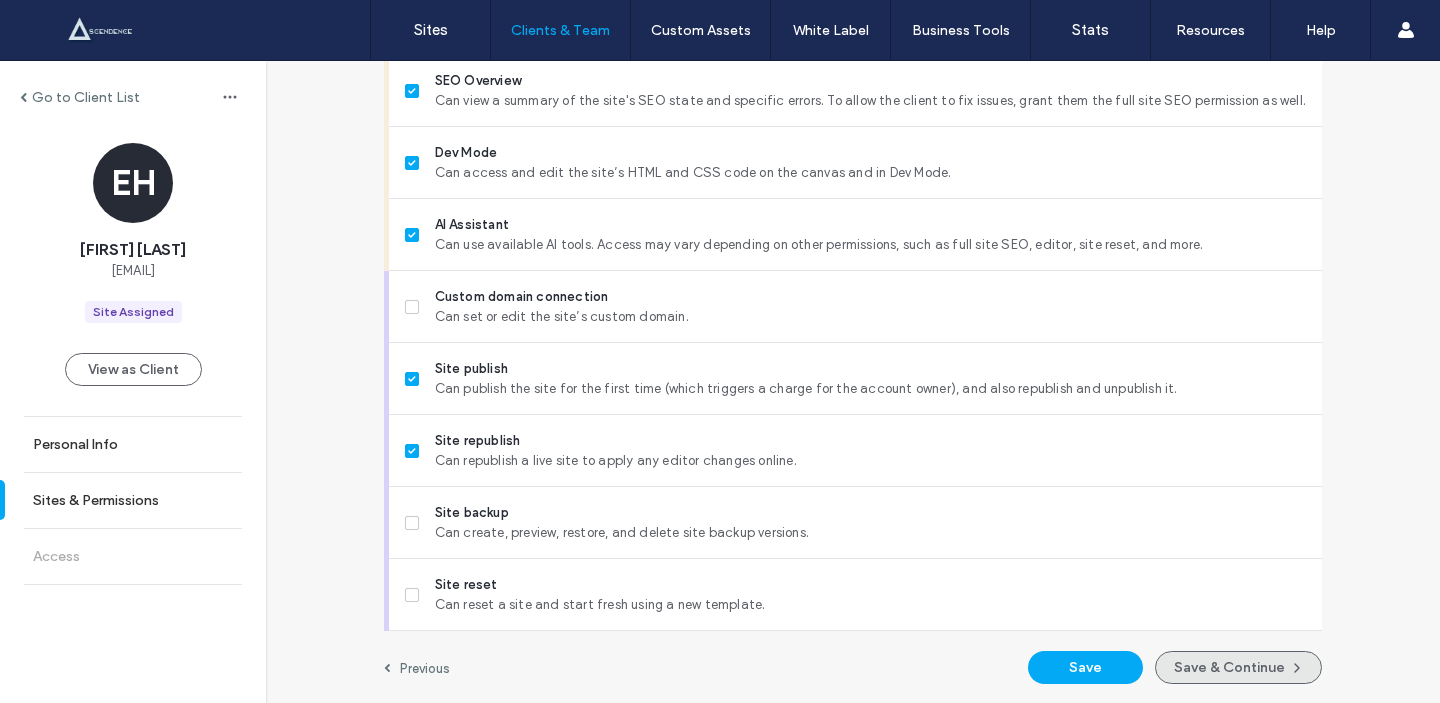 click on "Save & Continue" at bounding box center (1238, 667) 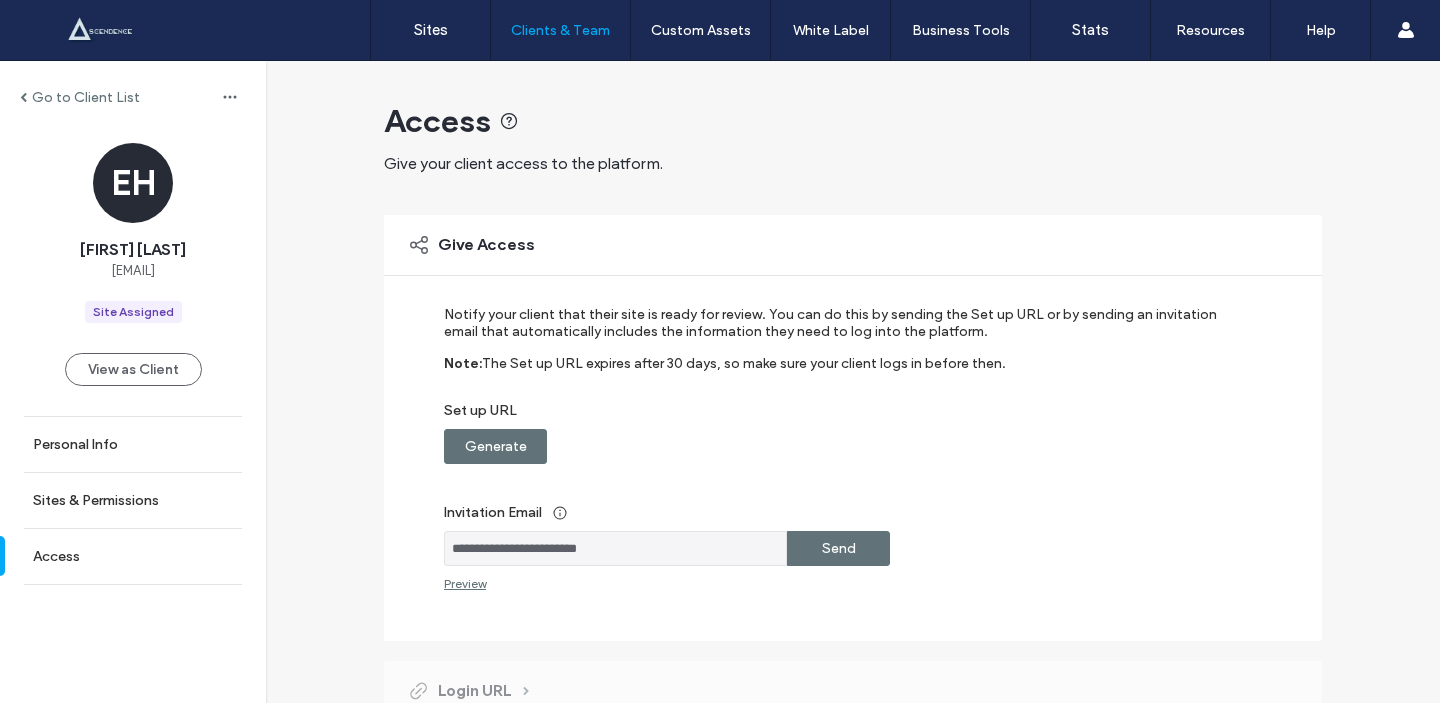 click on "Send" at bounding box center [839, 548] 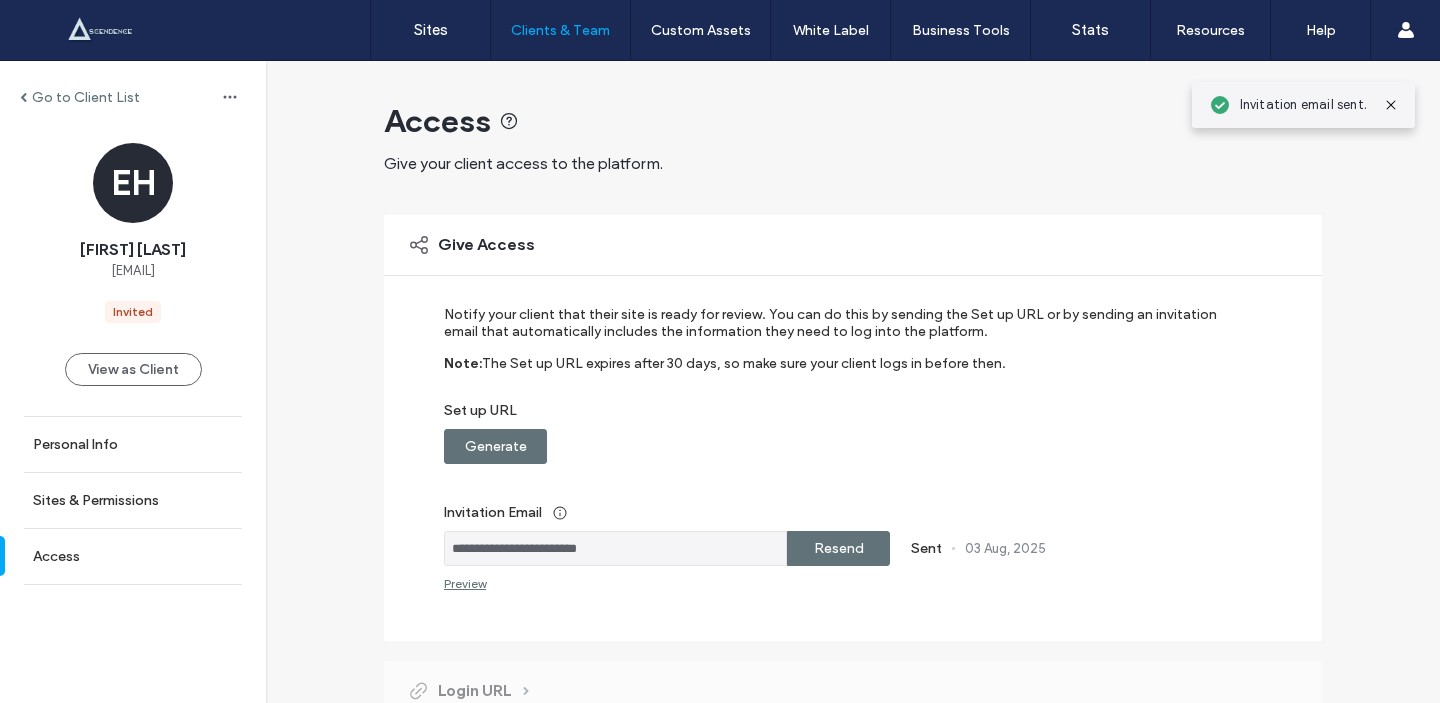 click on "Generate" at bounding box center [495, 446] 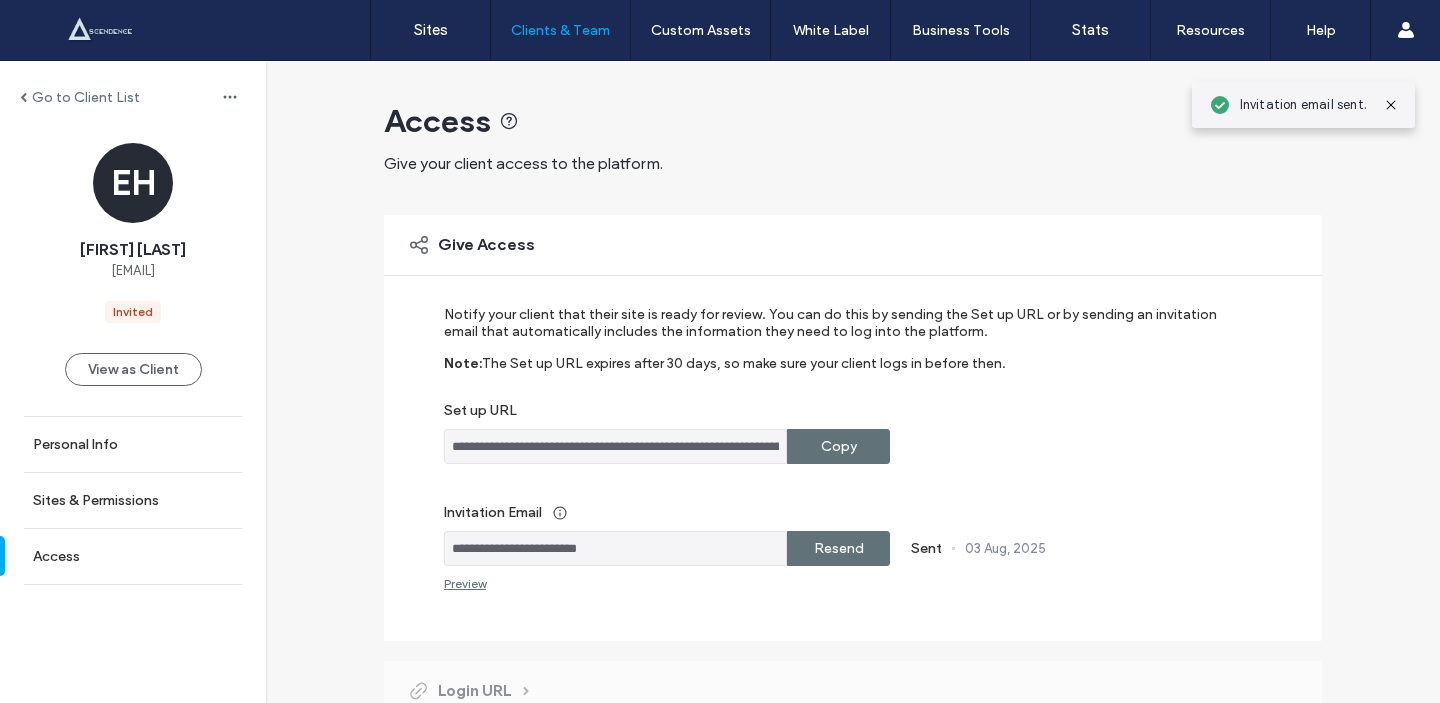 click on "Copy" at bounding box center [838, 446] 